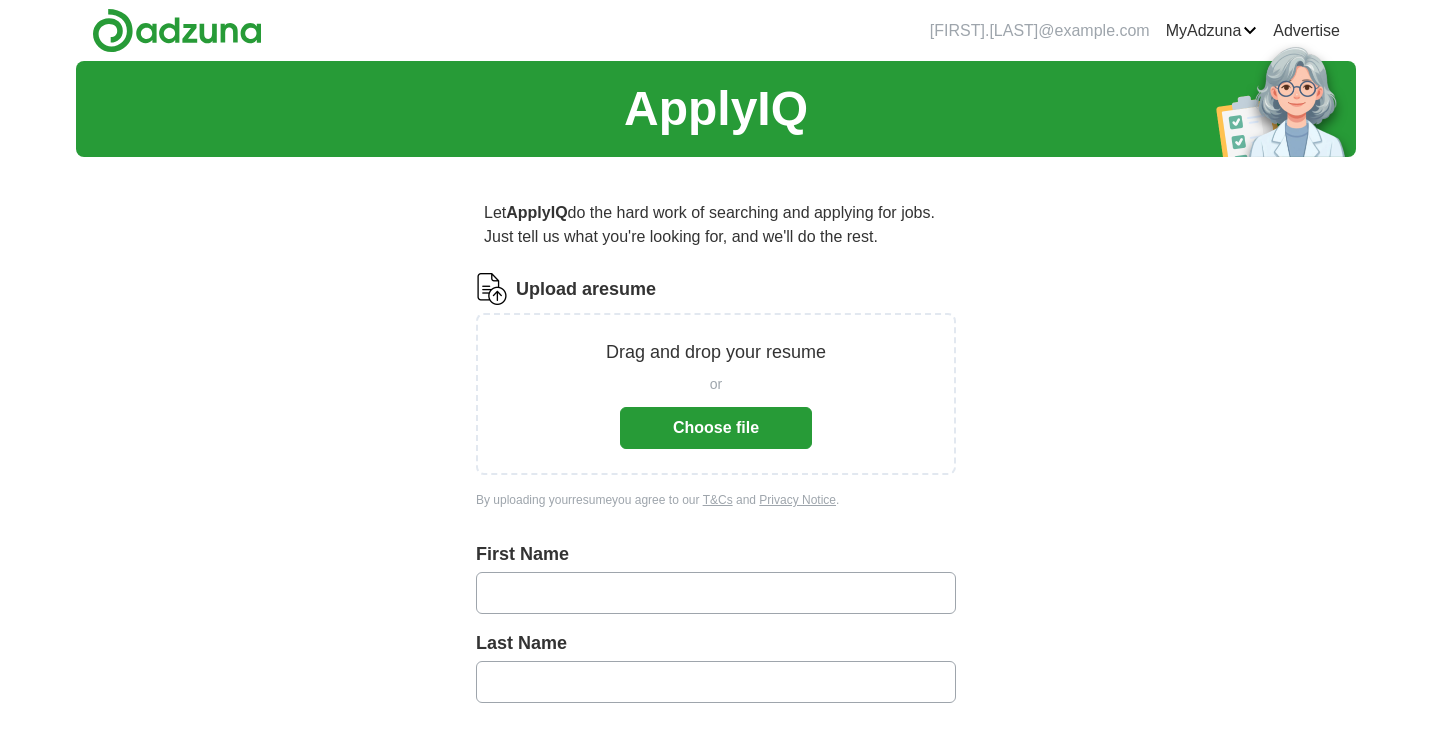 scroll, scrollTop: 0, scrollLeft: 0, axis: both 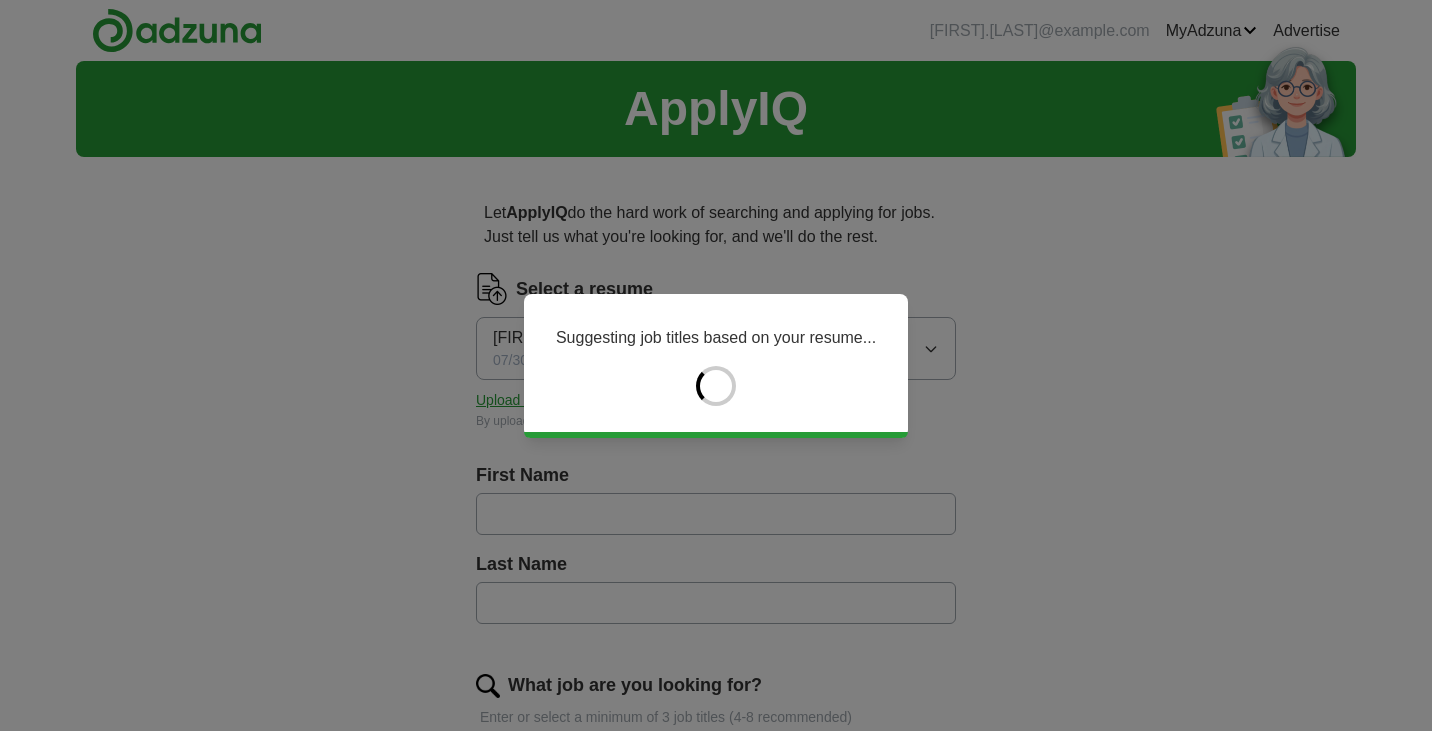 type on "**********" 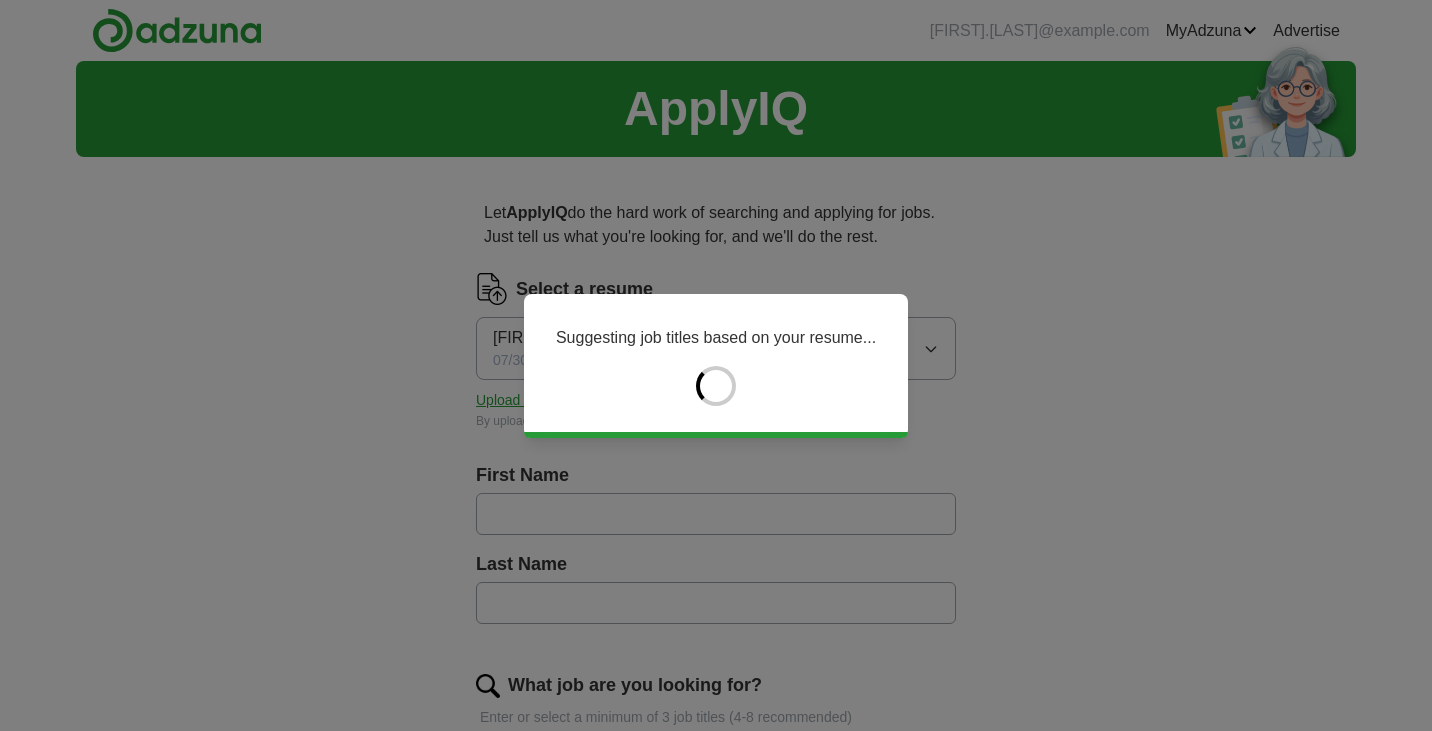 type on "******" 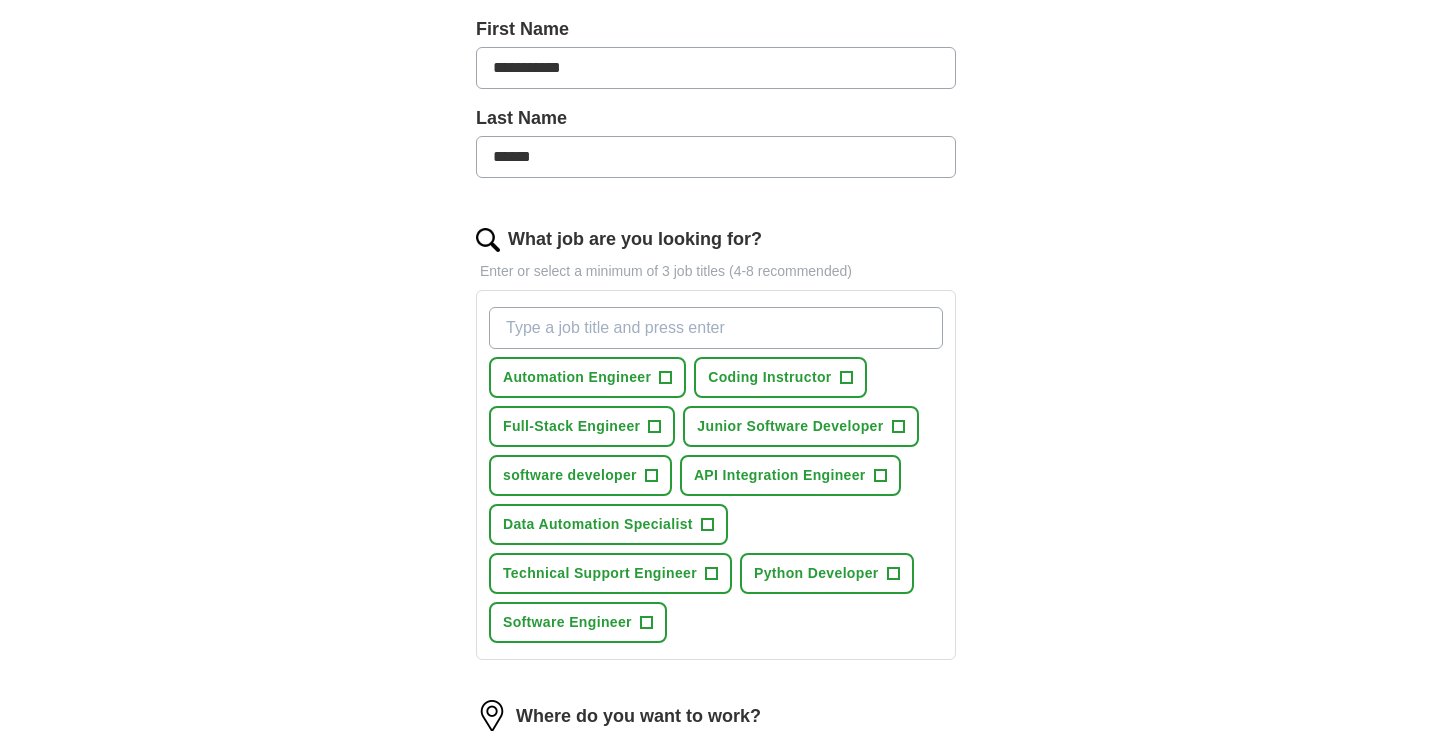 scroll, scrollTop: 484, scrollLeft: 0, axis: vertical 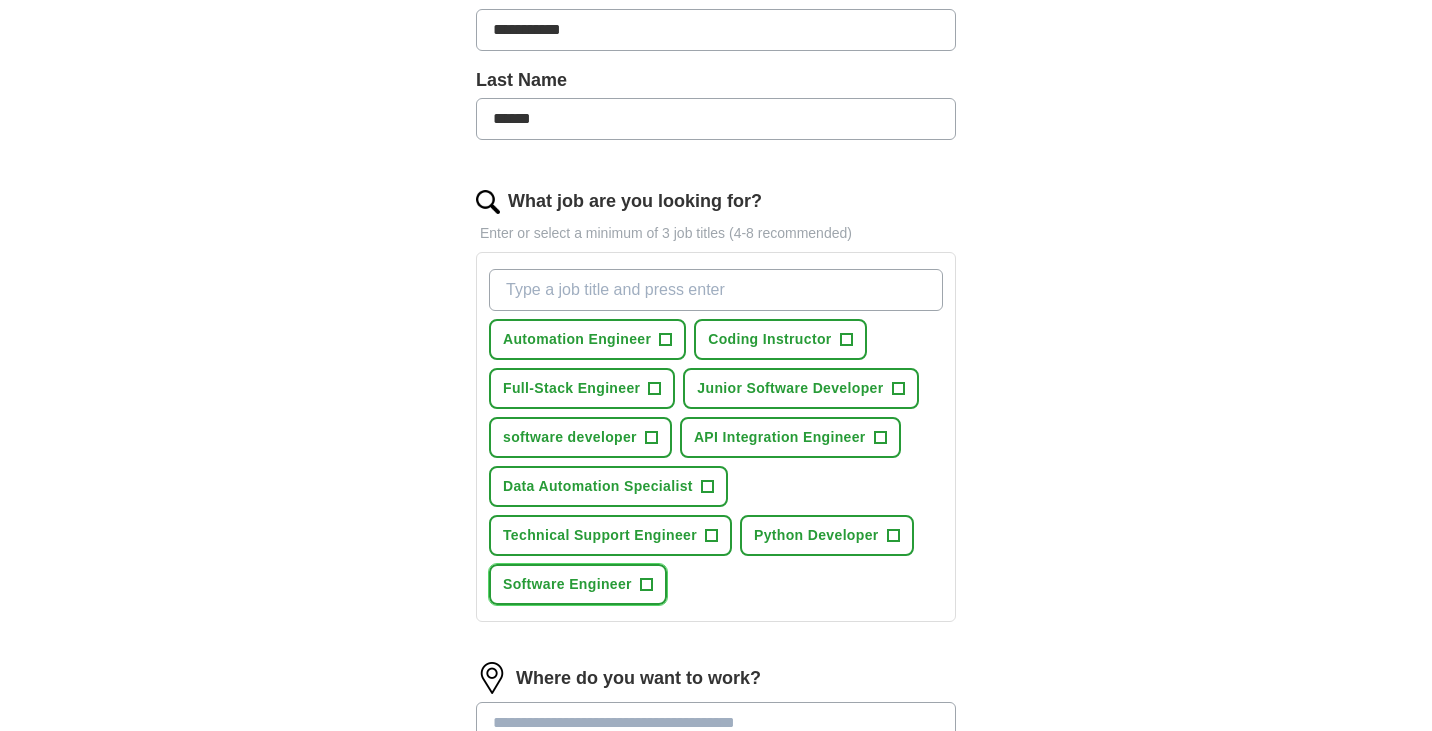click on "+" at bounding box center [646, 585] 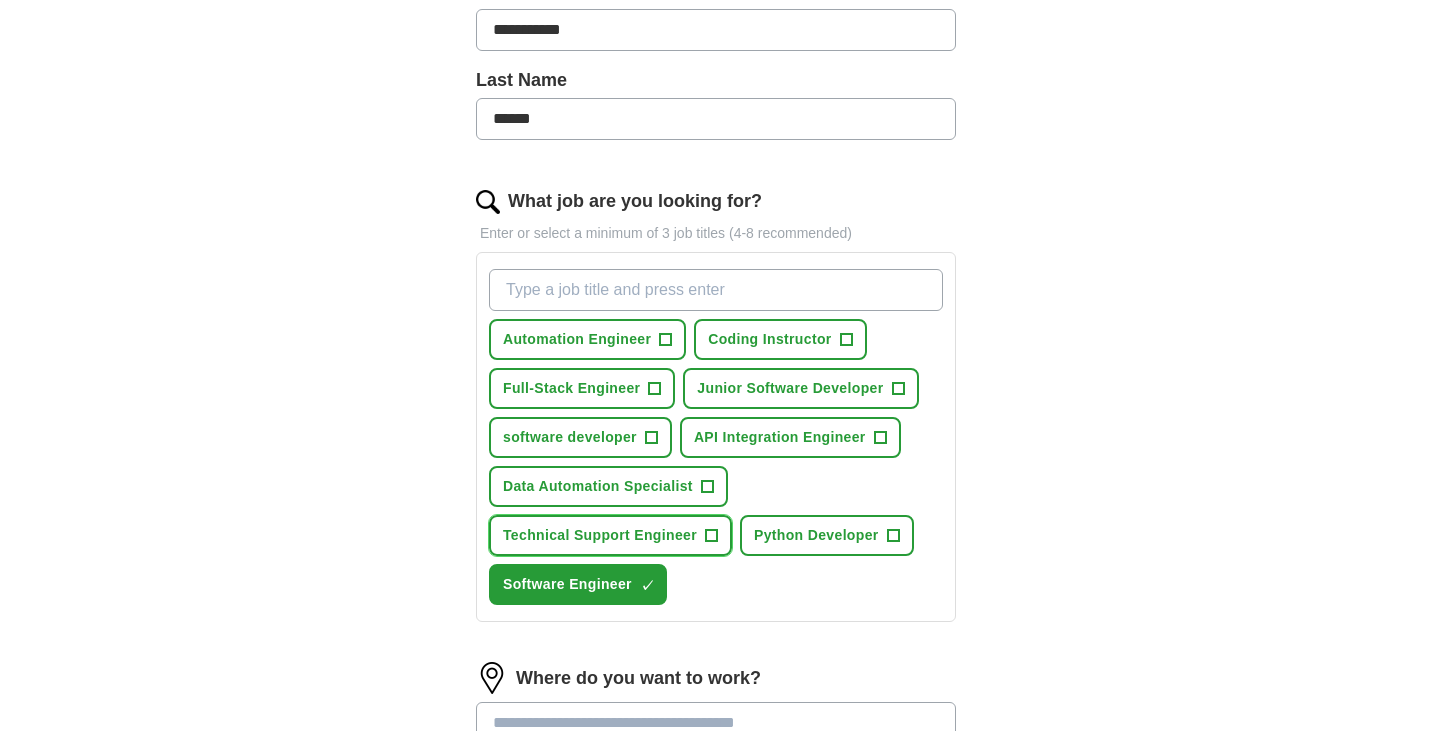 click on "+" at bounding box center (711, 536) 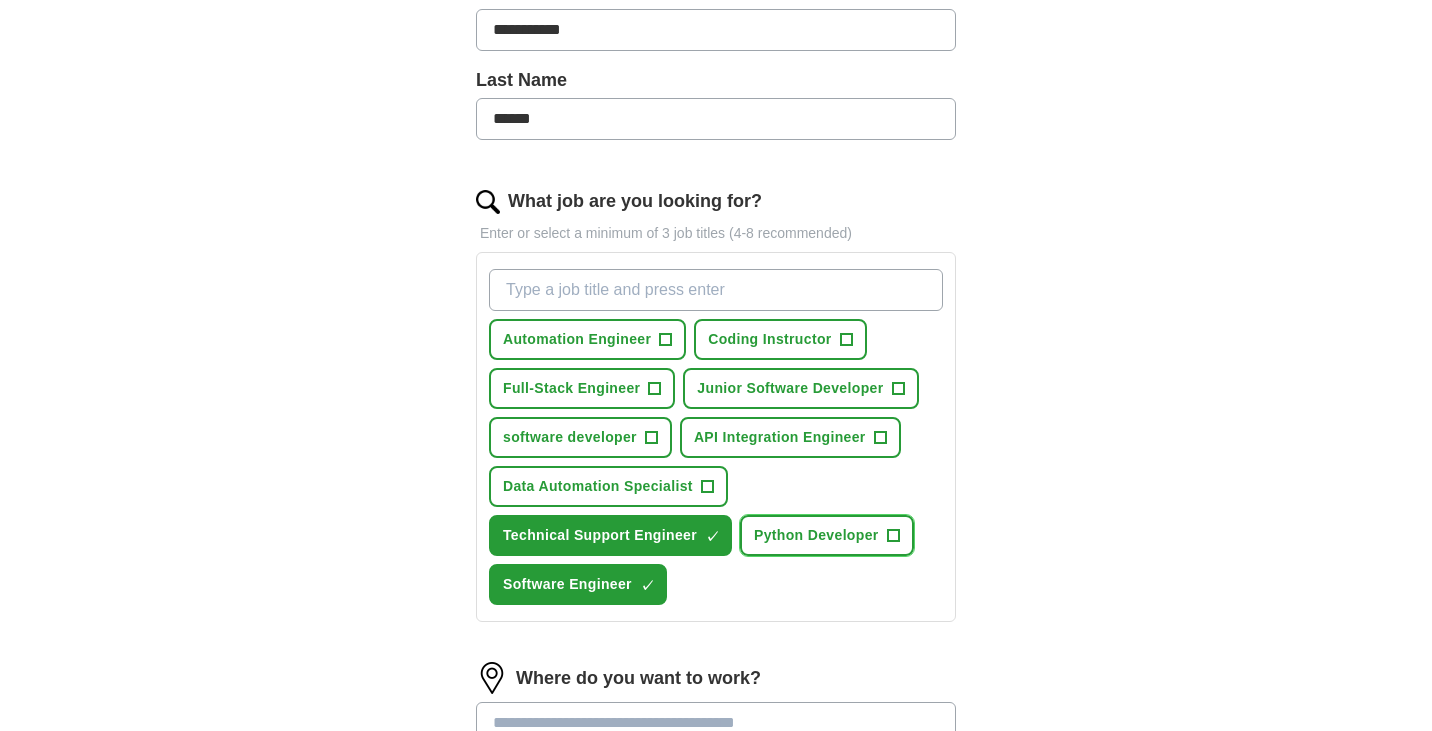 click on "+" at bounding box center (893, 535) 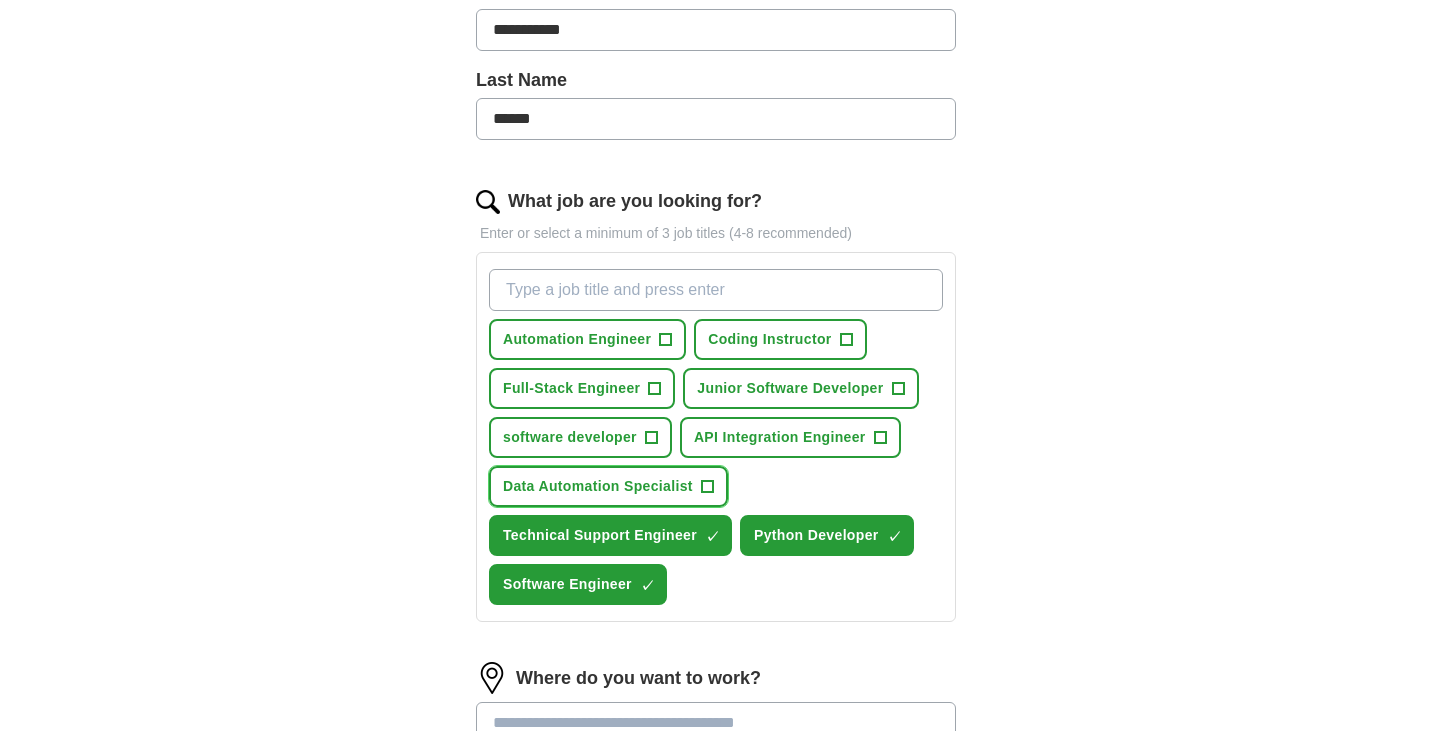 click on "Data Automation Specialist +" at bounding box center (608, 486) 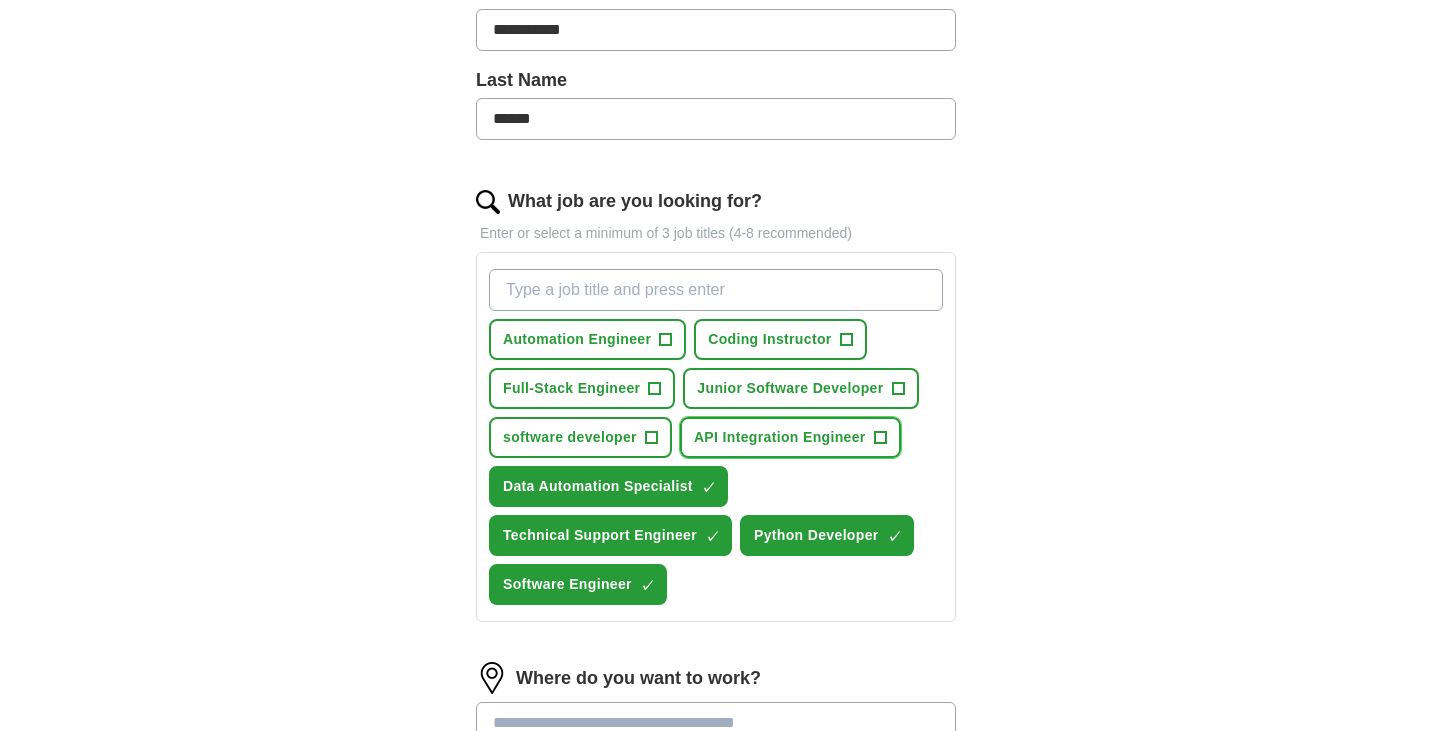 click on "+" at bounding box center [880, 438] 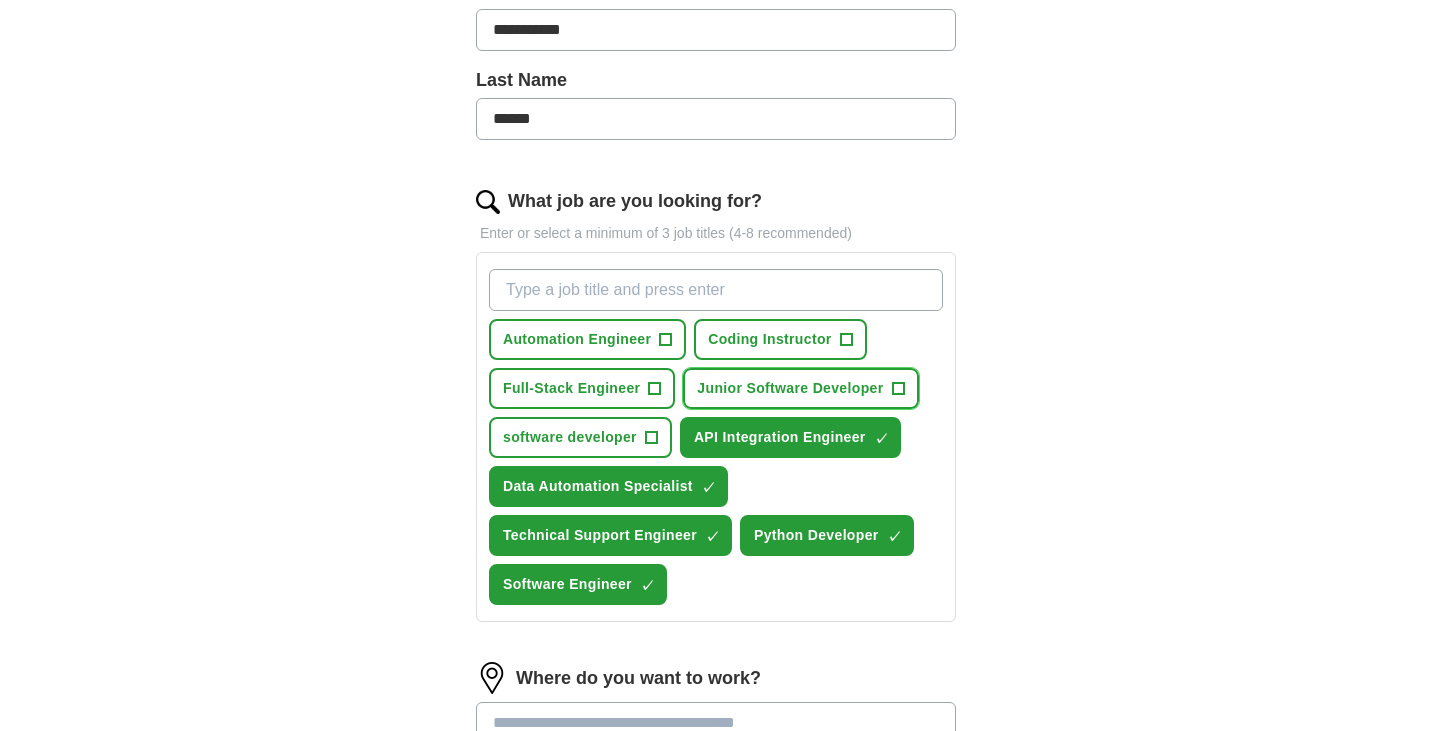 click on "Junior Software Developer +" at bounding box center [800, 388] 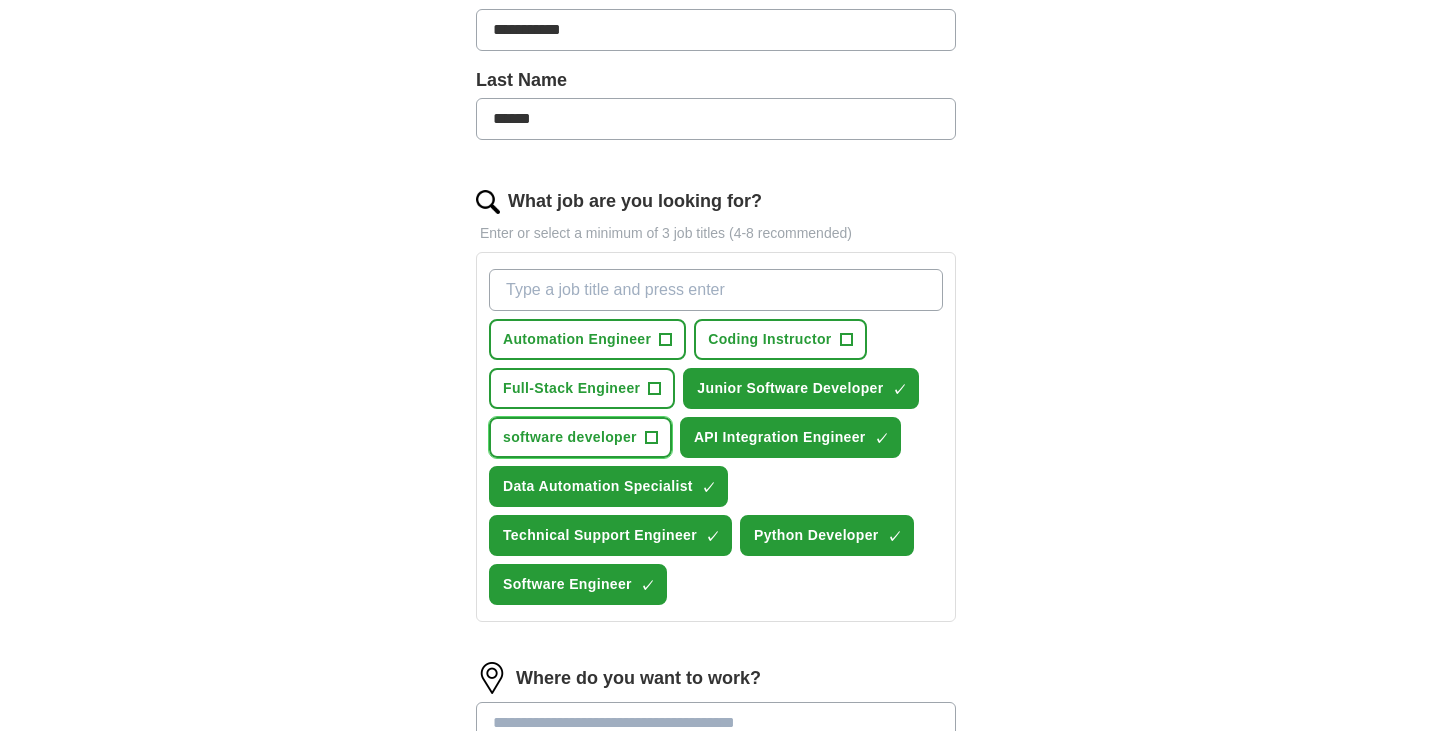 click on "software developer +" at bounding box center (580, 437) 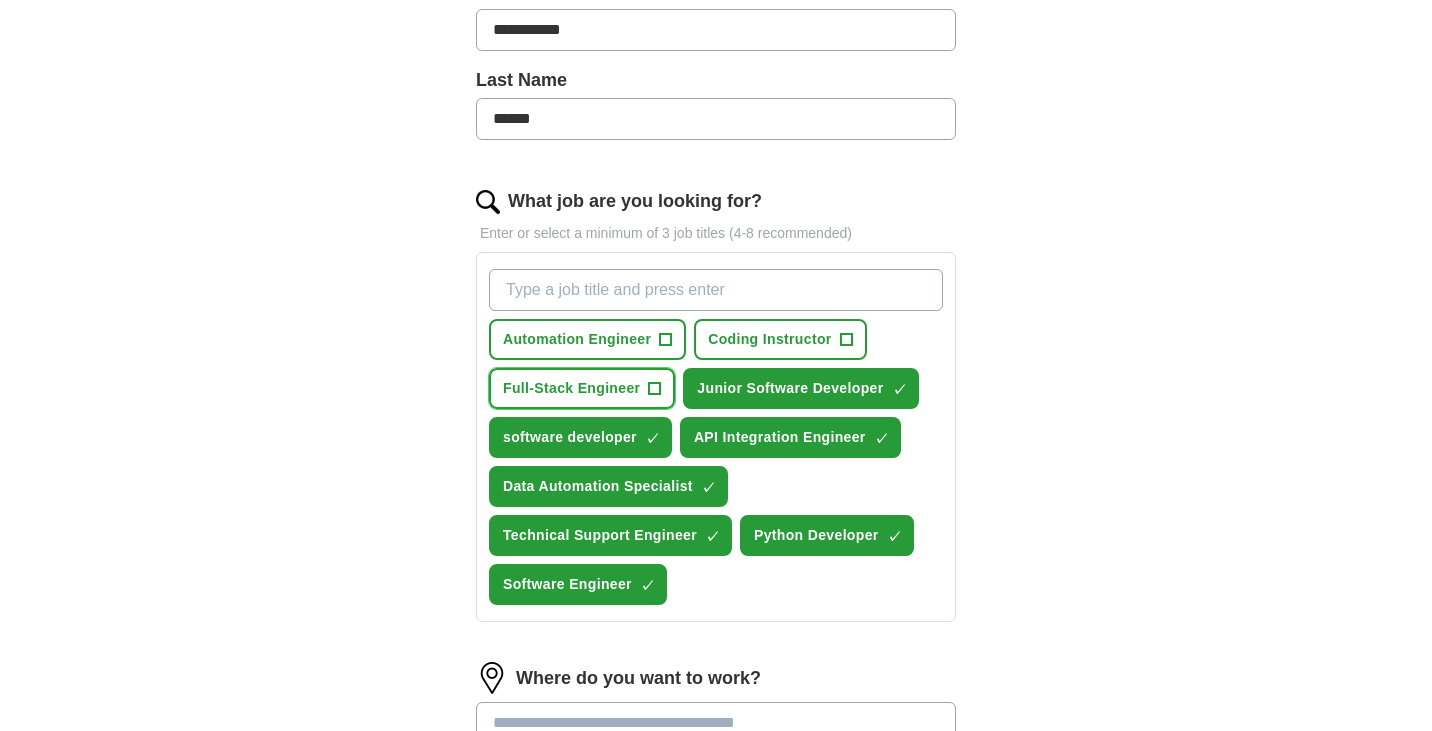 click on "+" at bounding box center (655, 389) 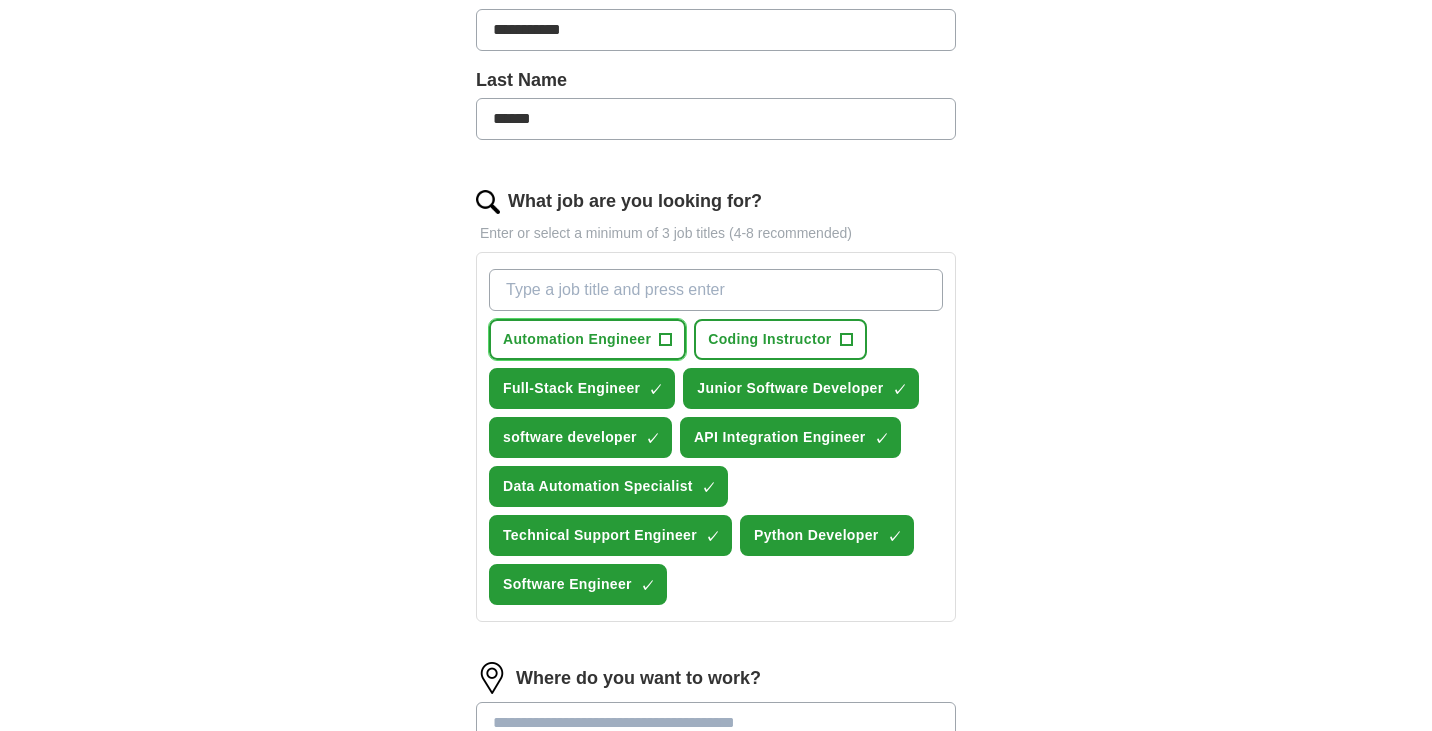click on "Automation Engineer +" at bounding box center [587, 339] 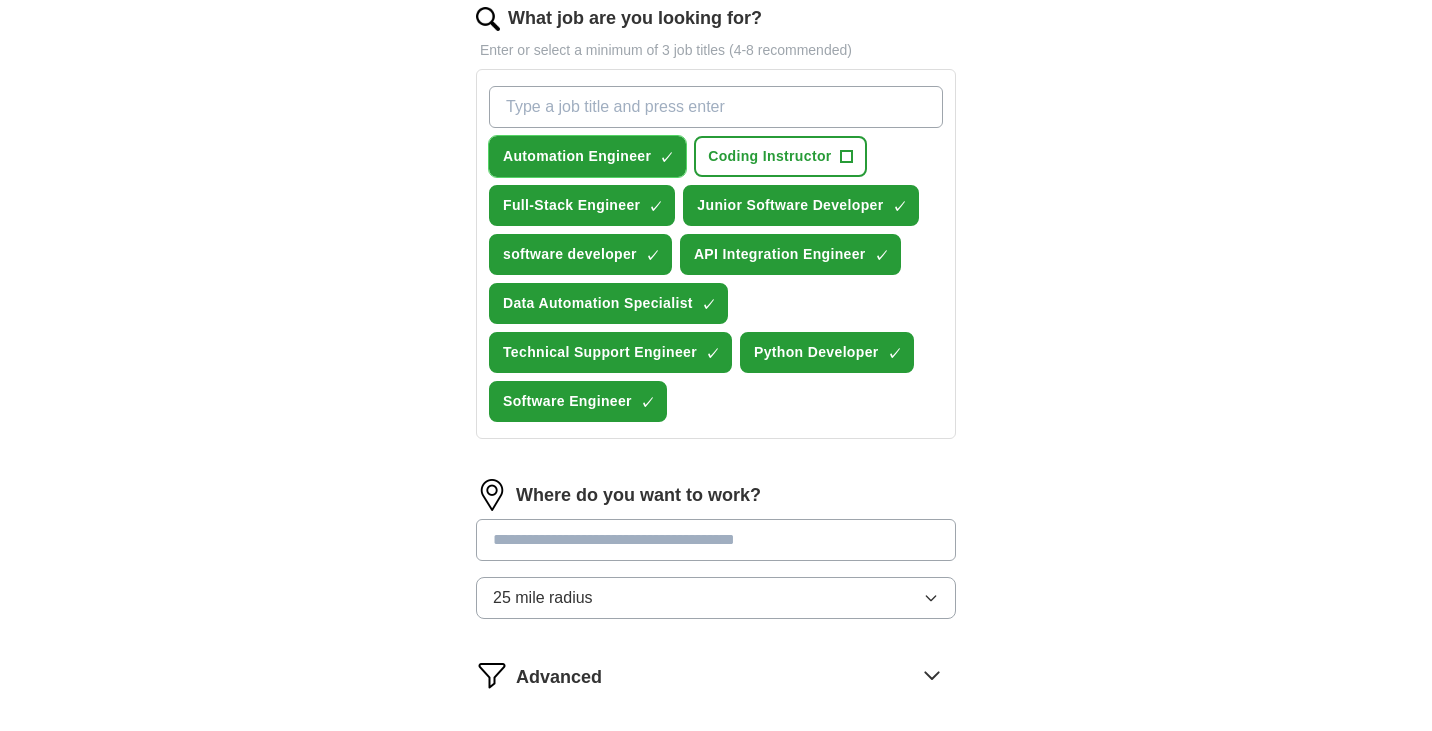 scroll, scrollTop: 669, scrollLeft: 0, axis: vertical 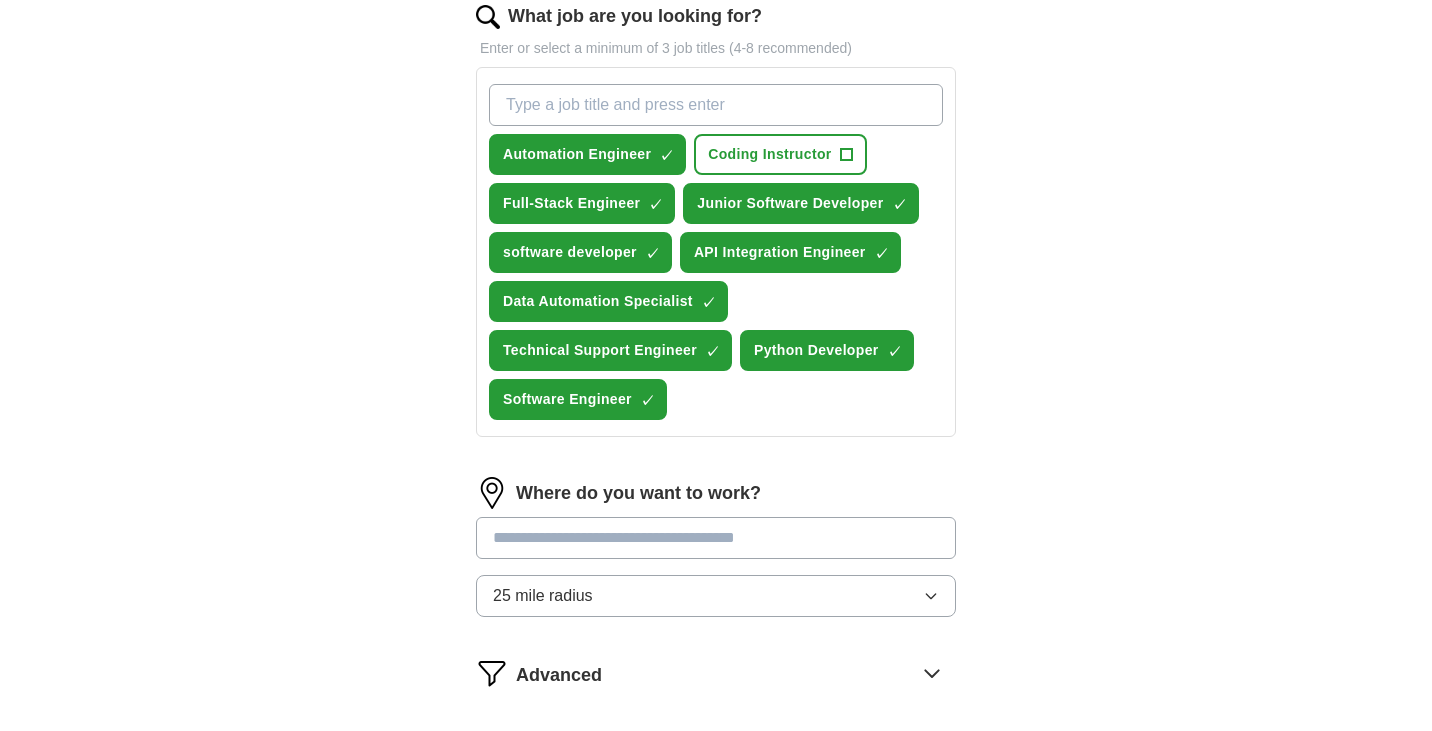 click at bounding box center [716, 538] 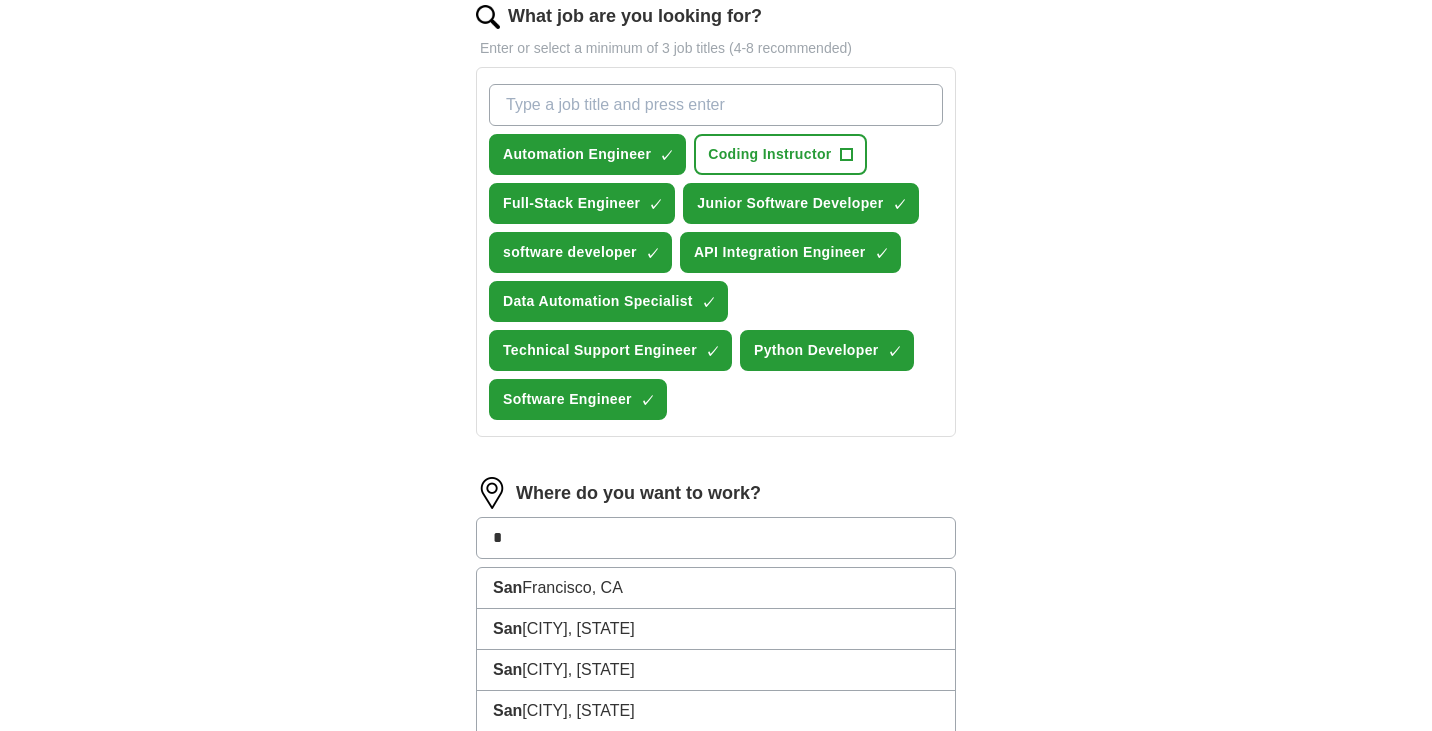 type on "*" 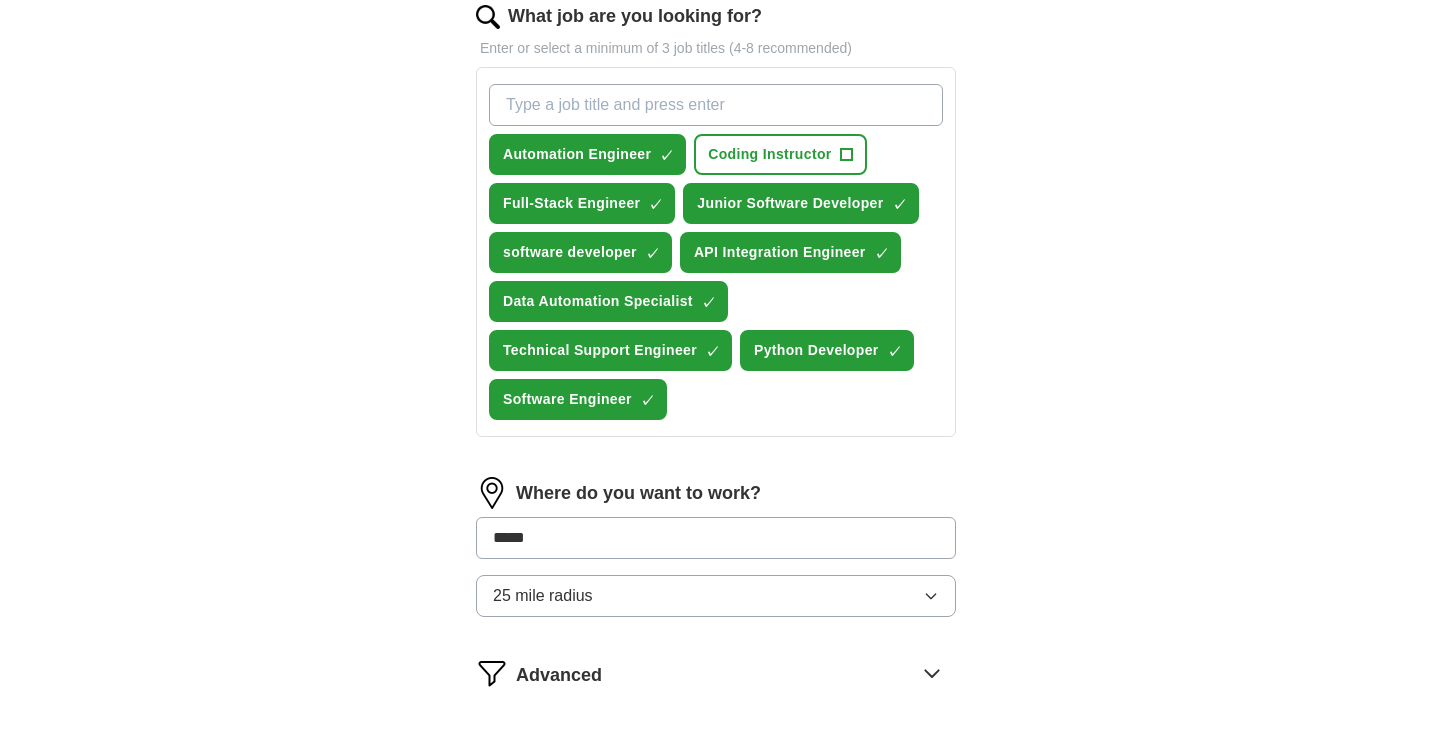 type on "******" 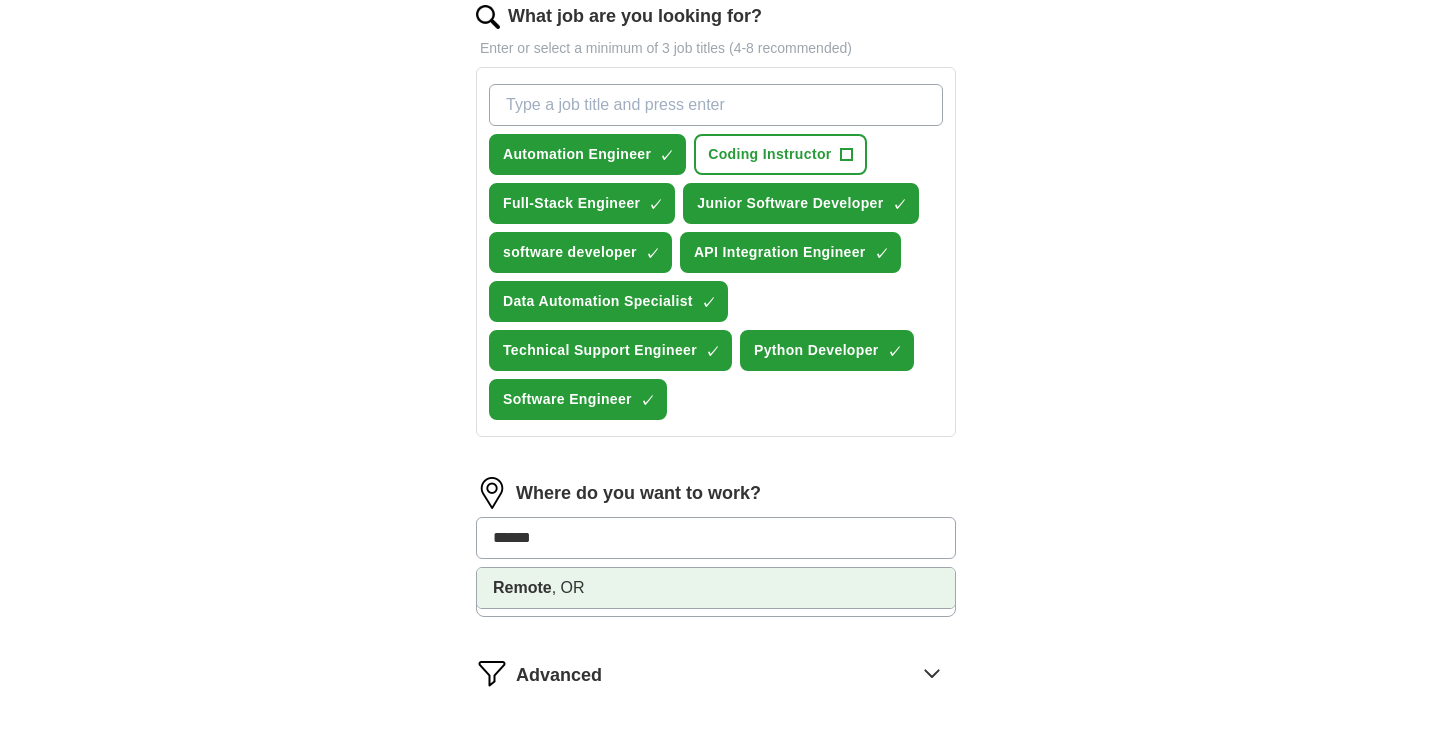 click on "Remote , [STATE]" at bounding box center (716, 588) 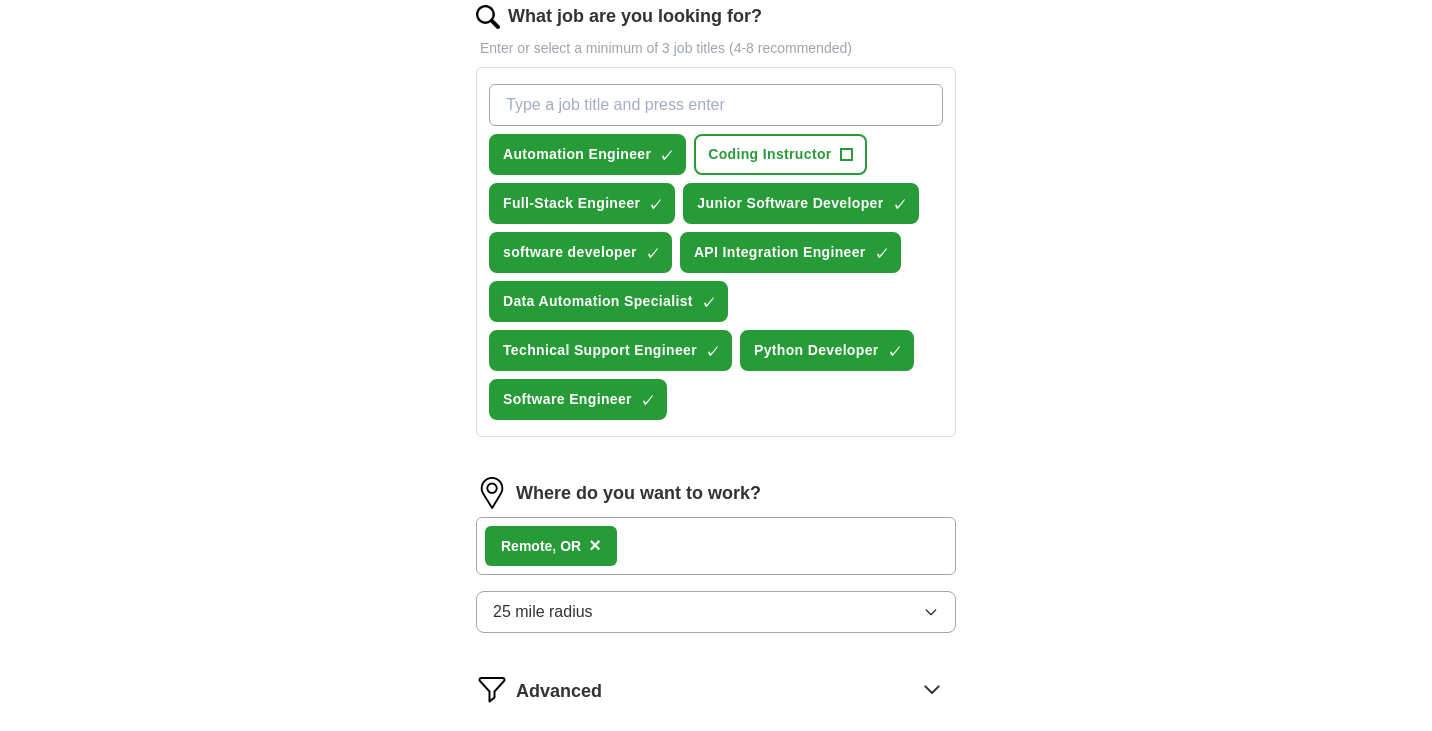 click on "Remote , [STATE] ×" at bounding box center [716, 546] 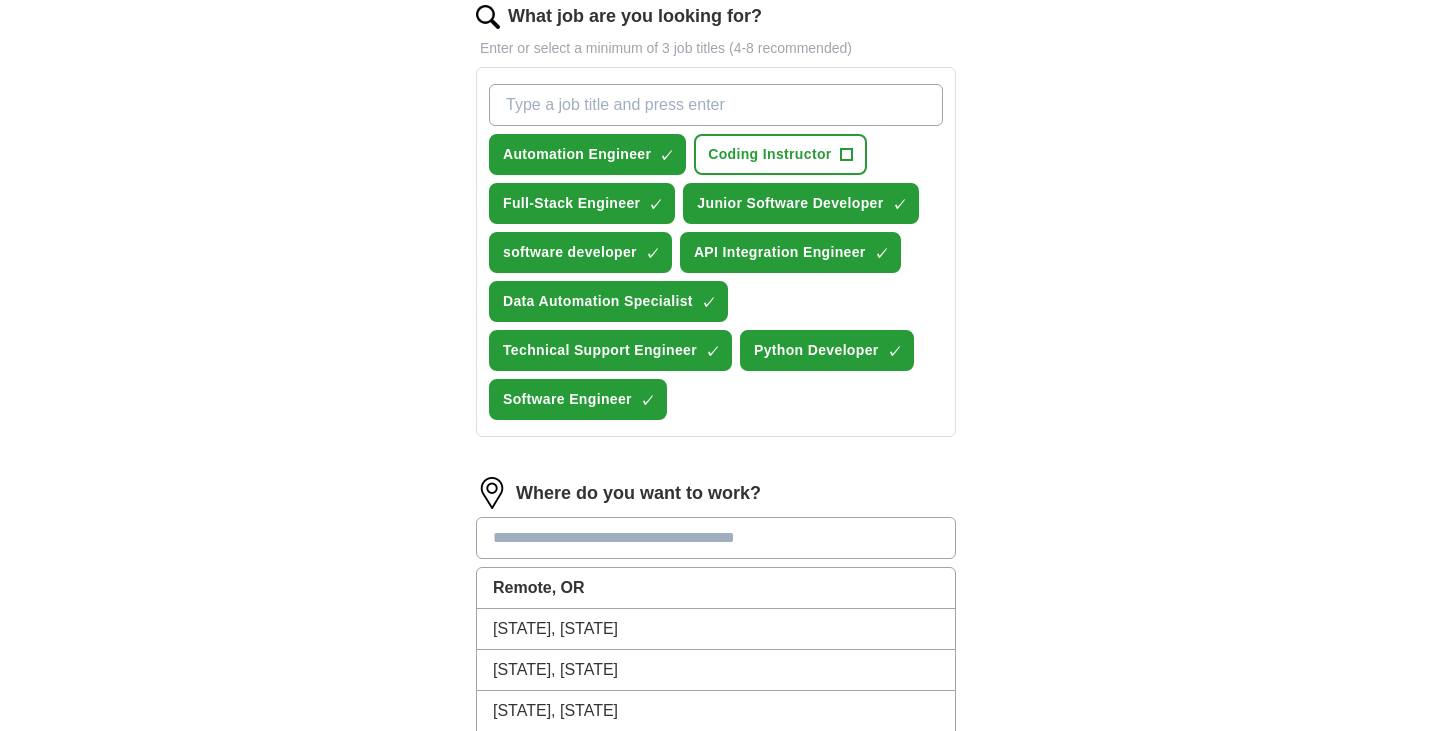 click at bounding box center [716, 538] 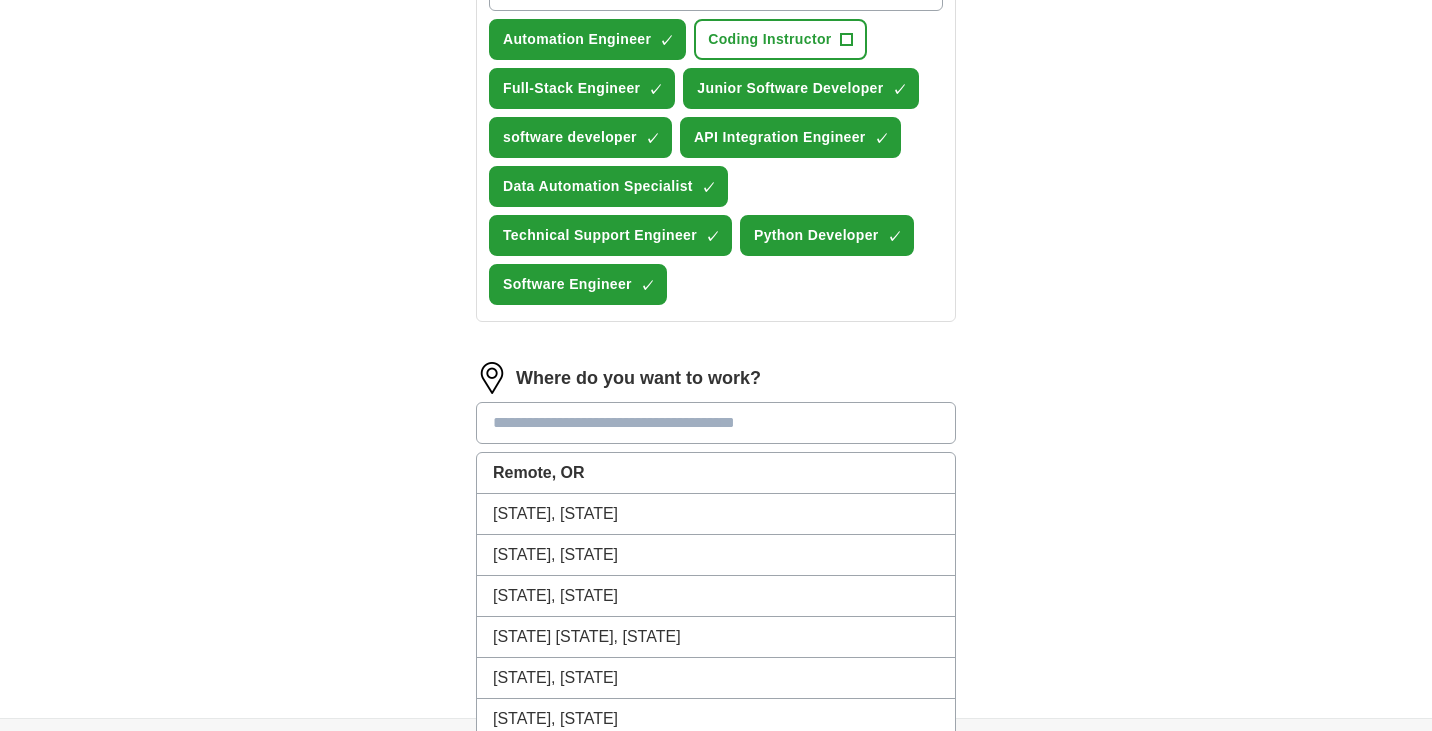 scroll, scrollTop: 900, scrollLeft: 0, axis: vertical 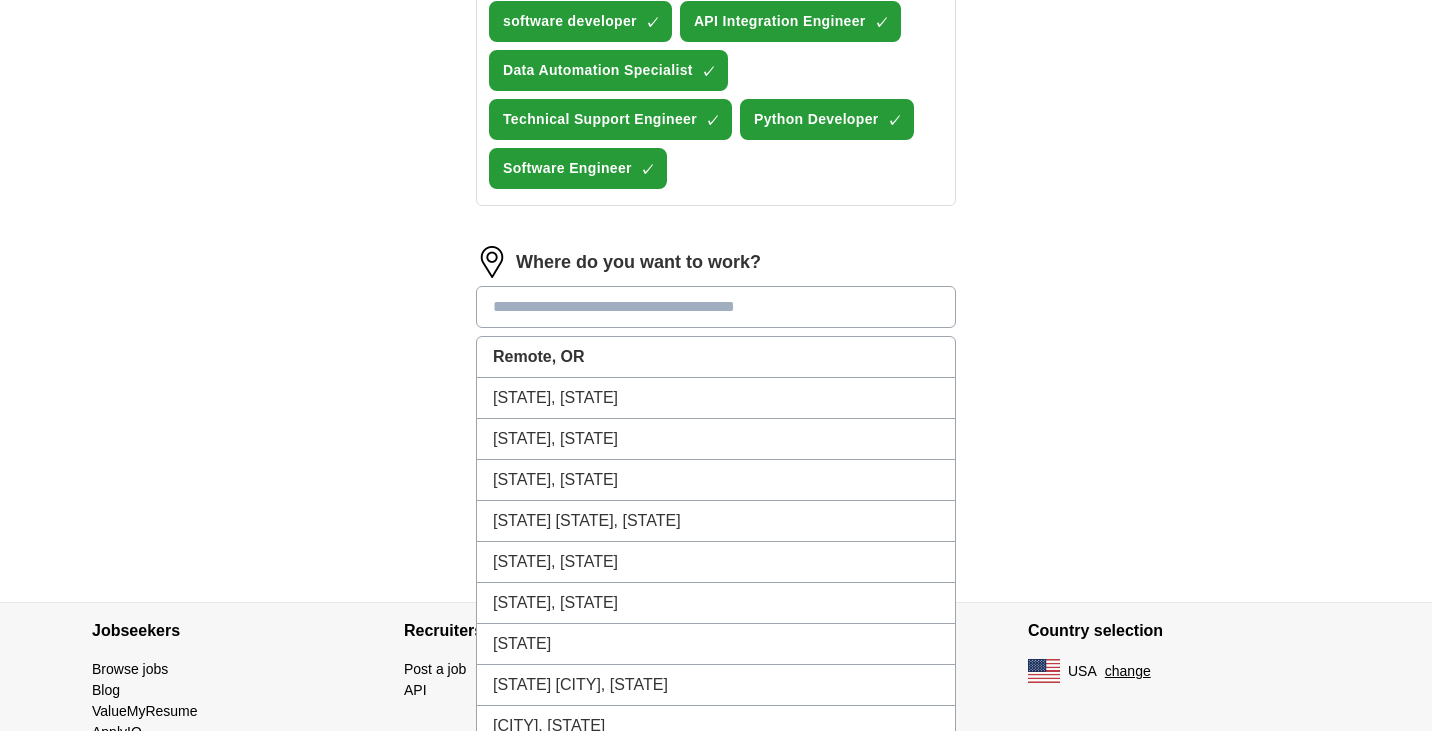 click on "**********" at bounding box center [716, -119] 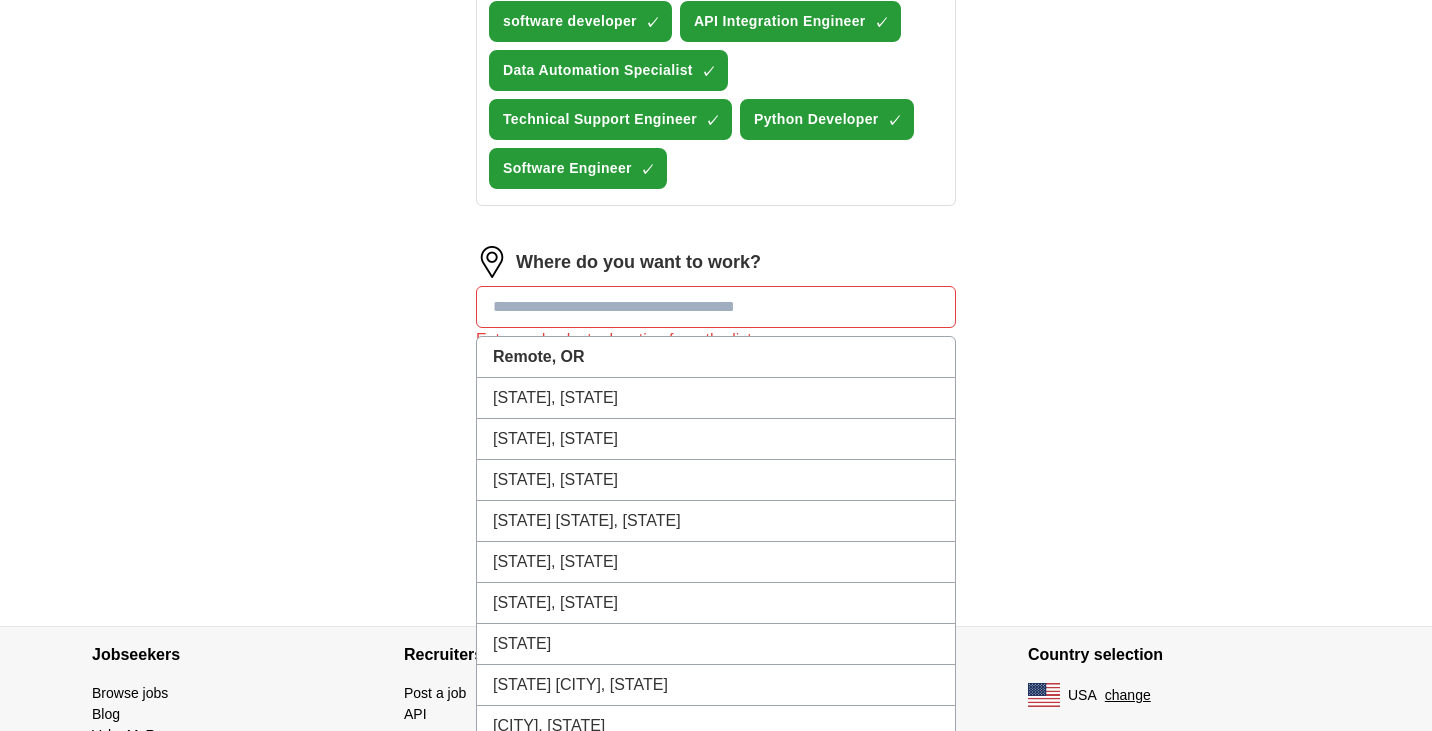 click at bounding box center (716, 307) 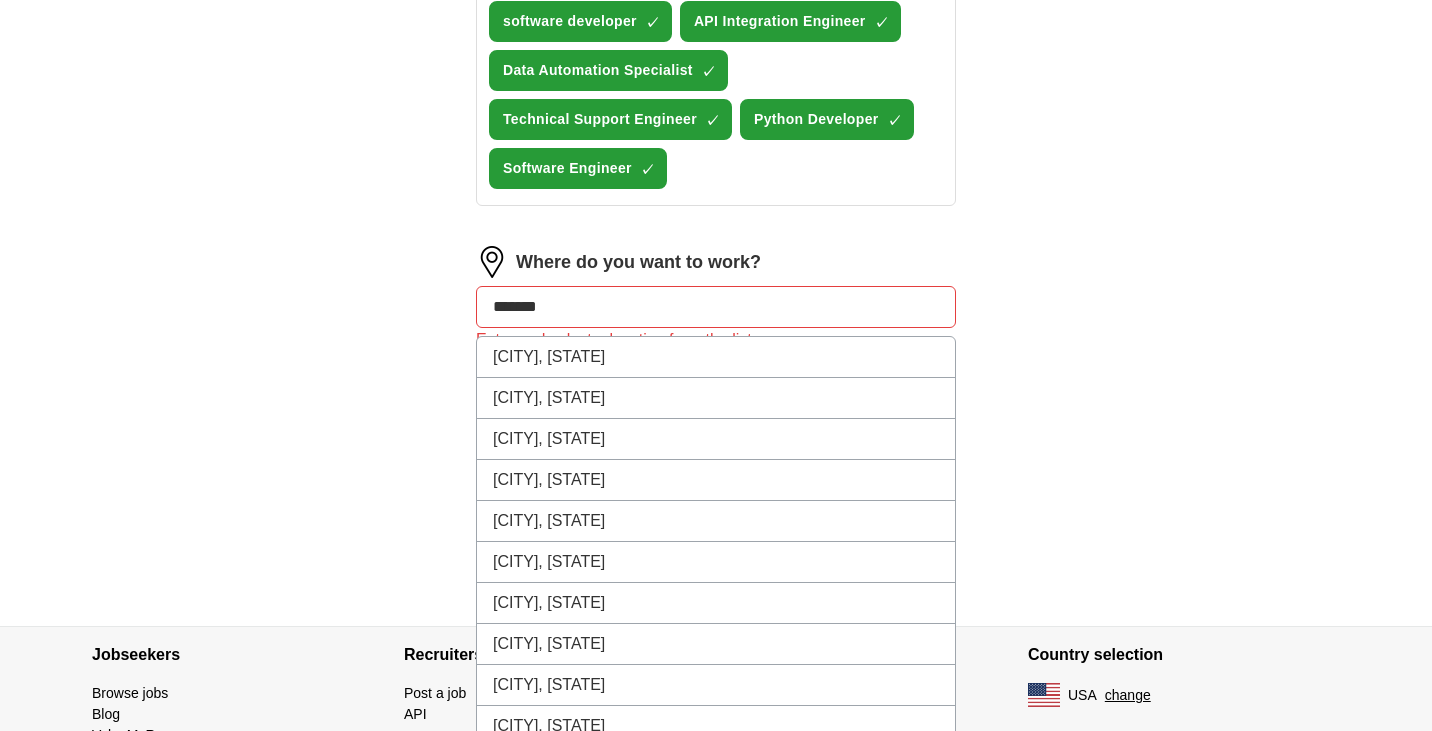 type on "********" 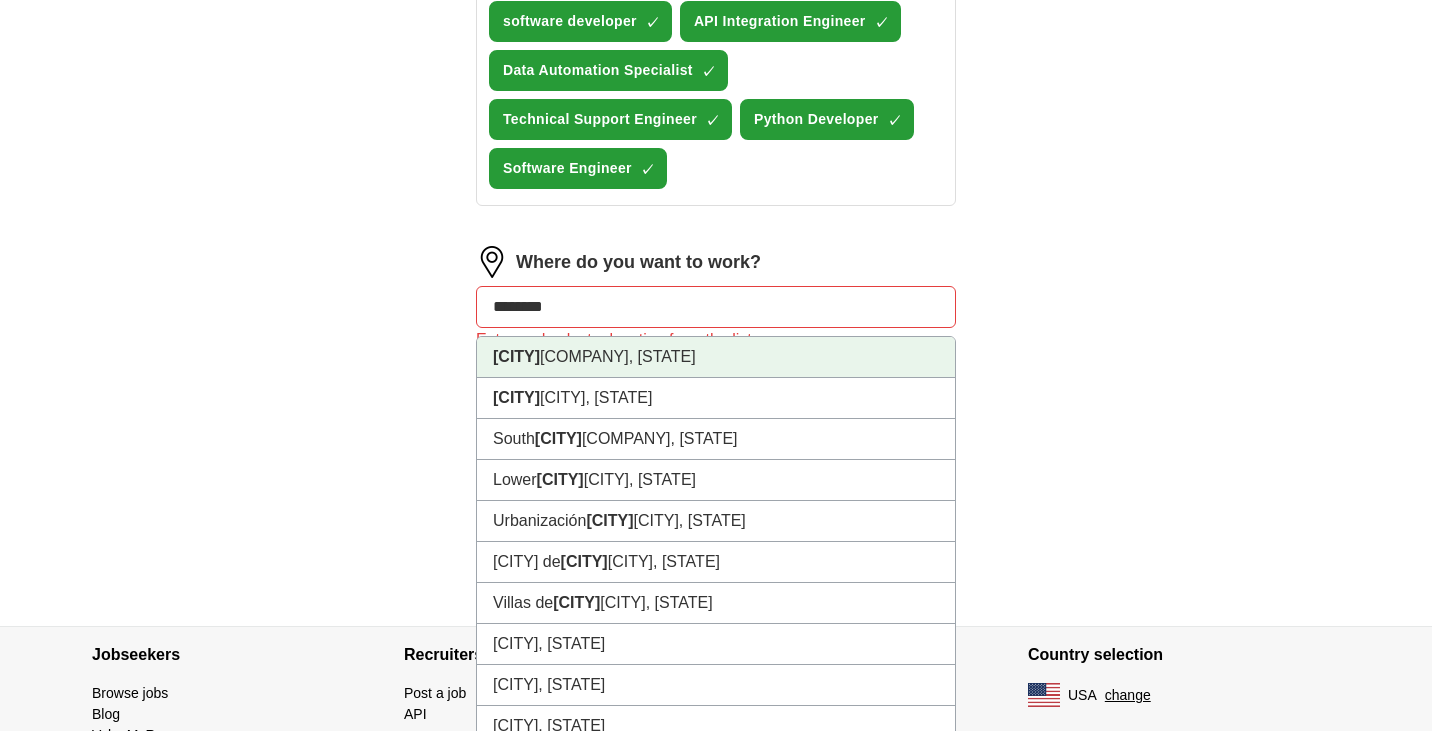 click on "[CITY] [STATE], [STATE]" at bounding box center [716, 357] 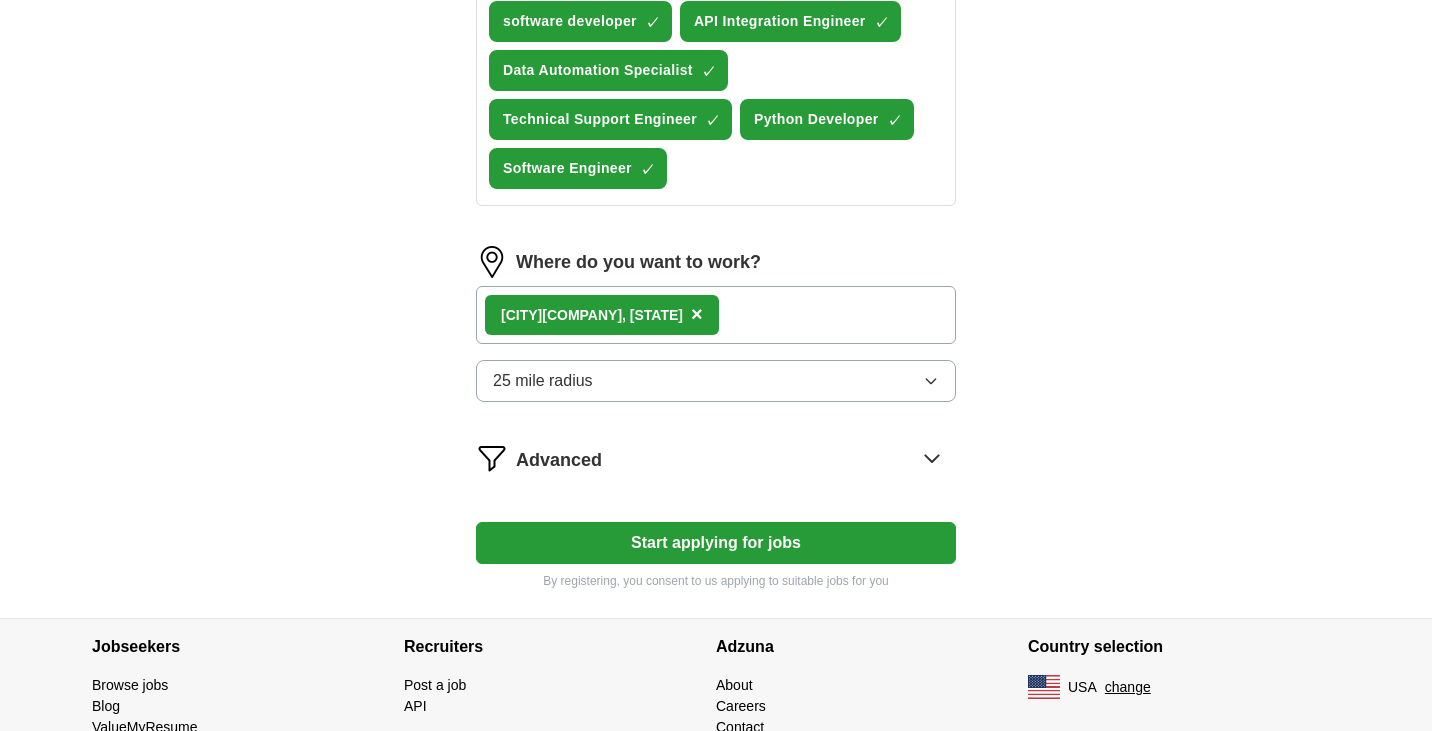 click on "25 mile radius" at bounding box center [716, 381] 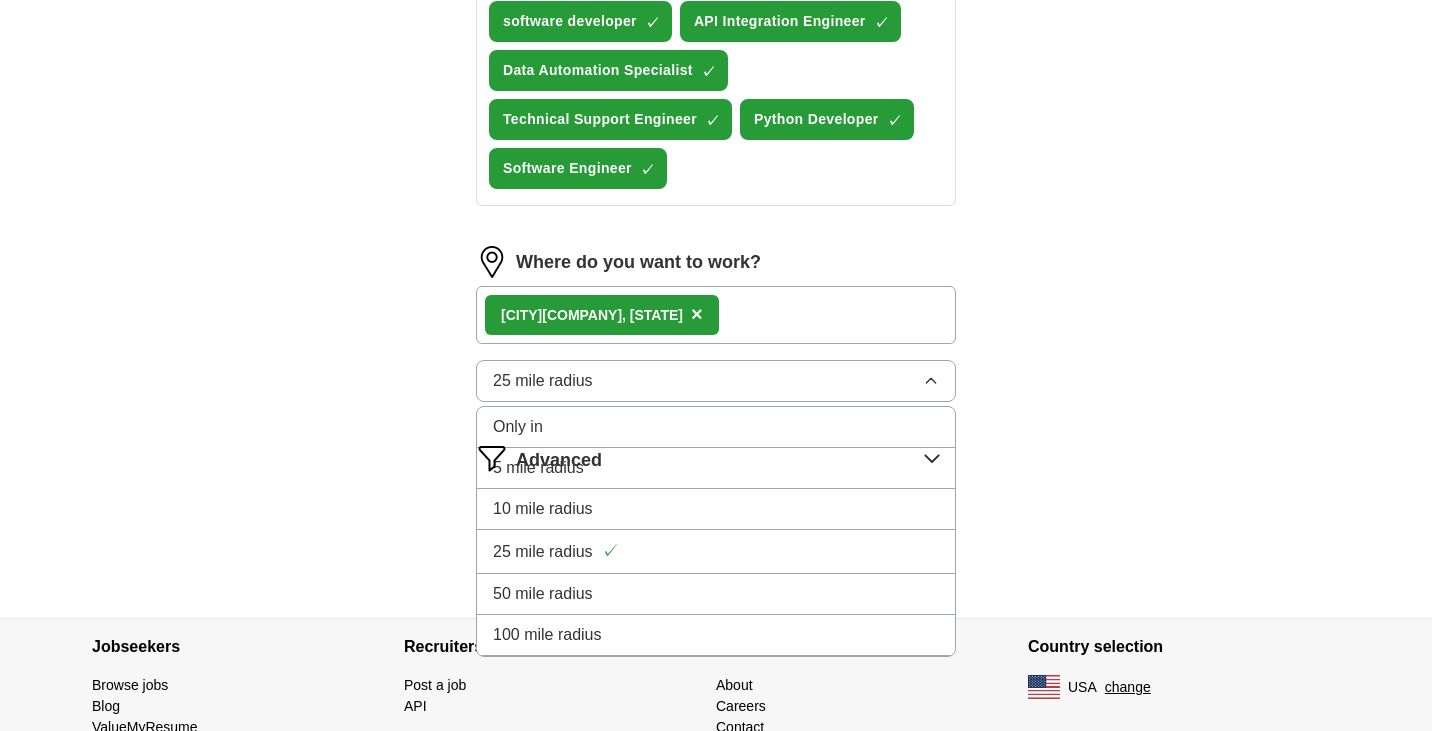 click on "**********" at bounding box center (716, -111) 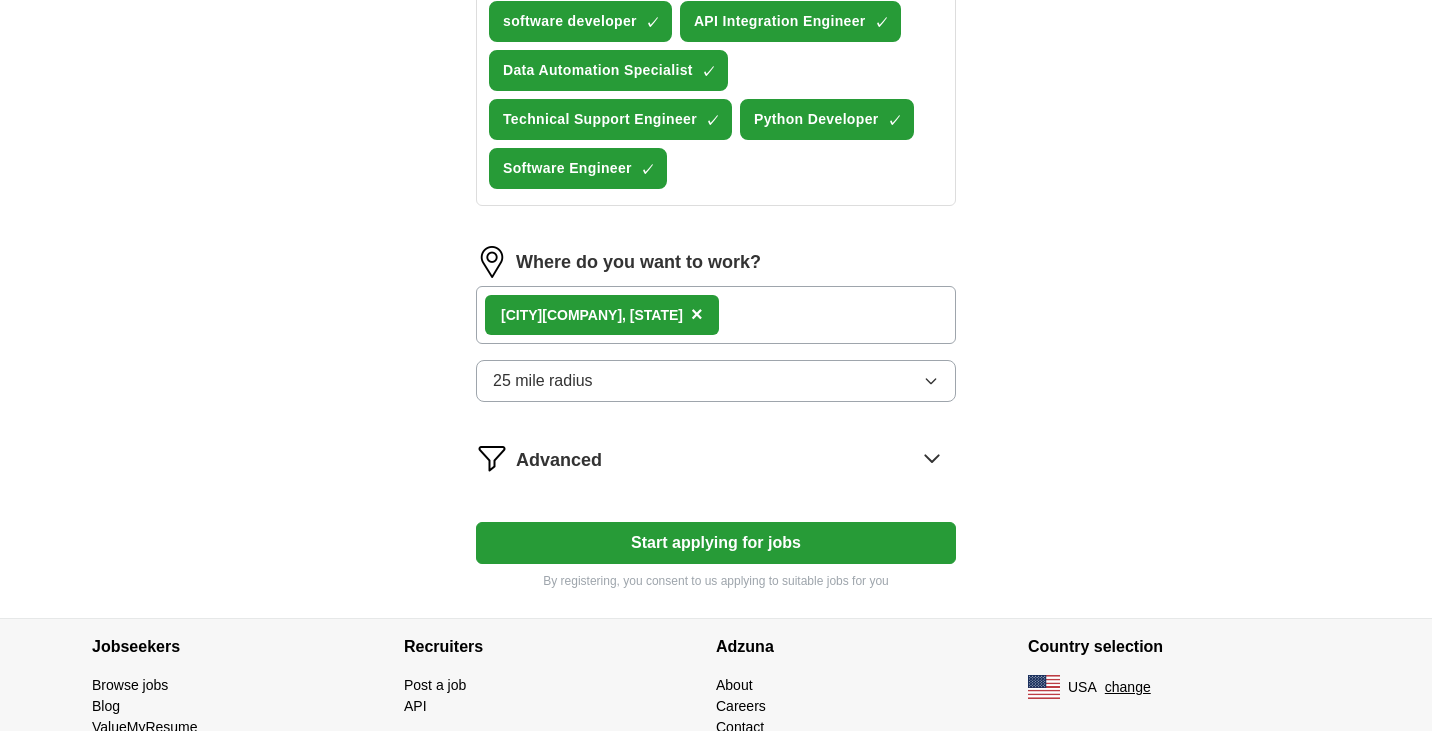 click 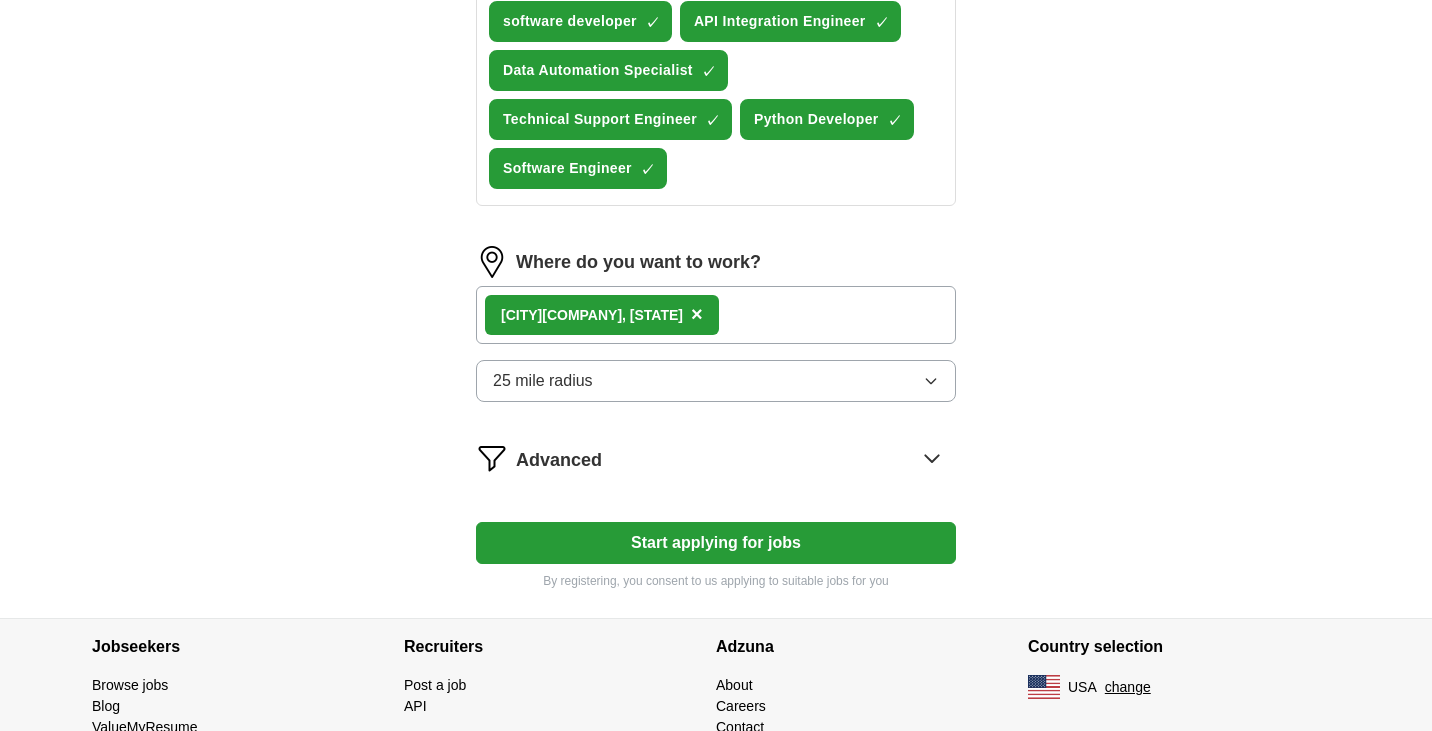 click on "Advanced" at bounding box center (736, 458) 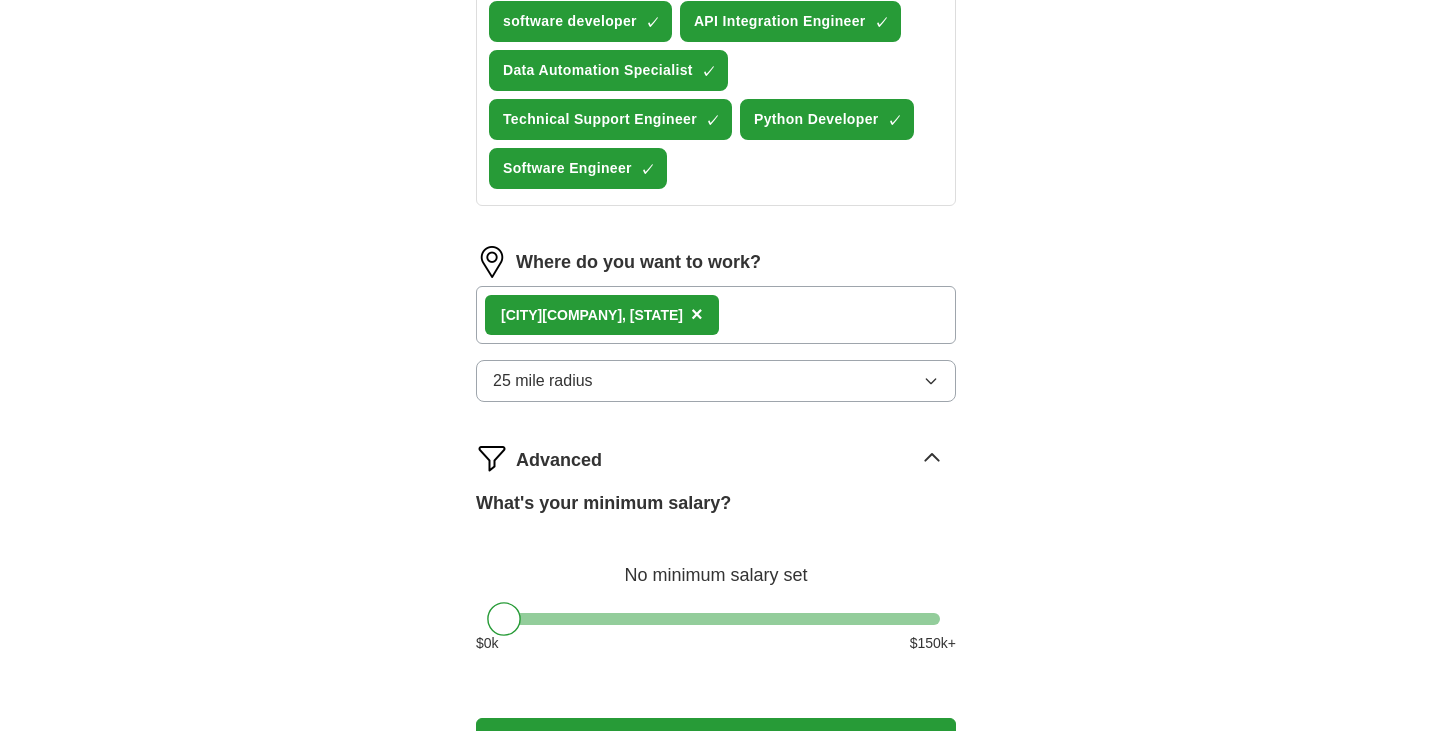 click on "25 mile radius" at bounding box center (716, 381) 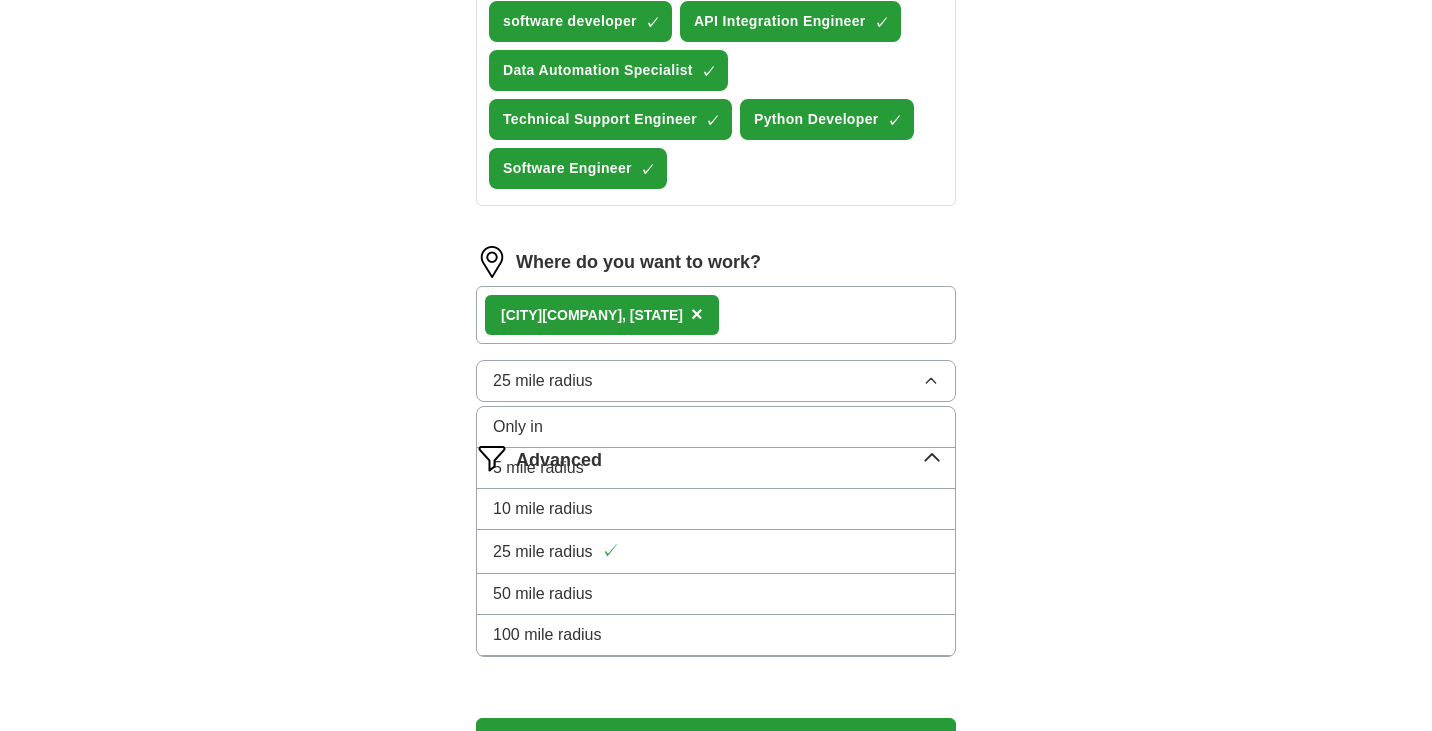 click on "10 mile radius" at bounding box center [716, 509] 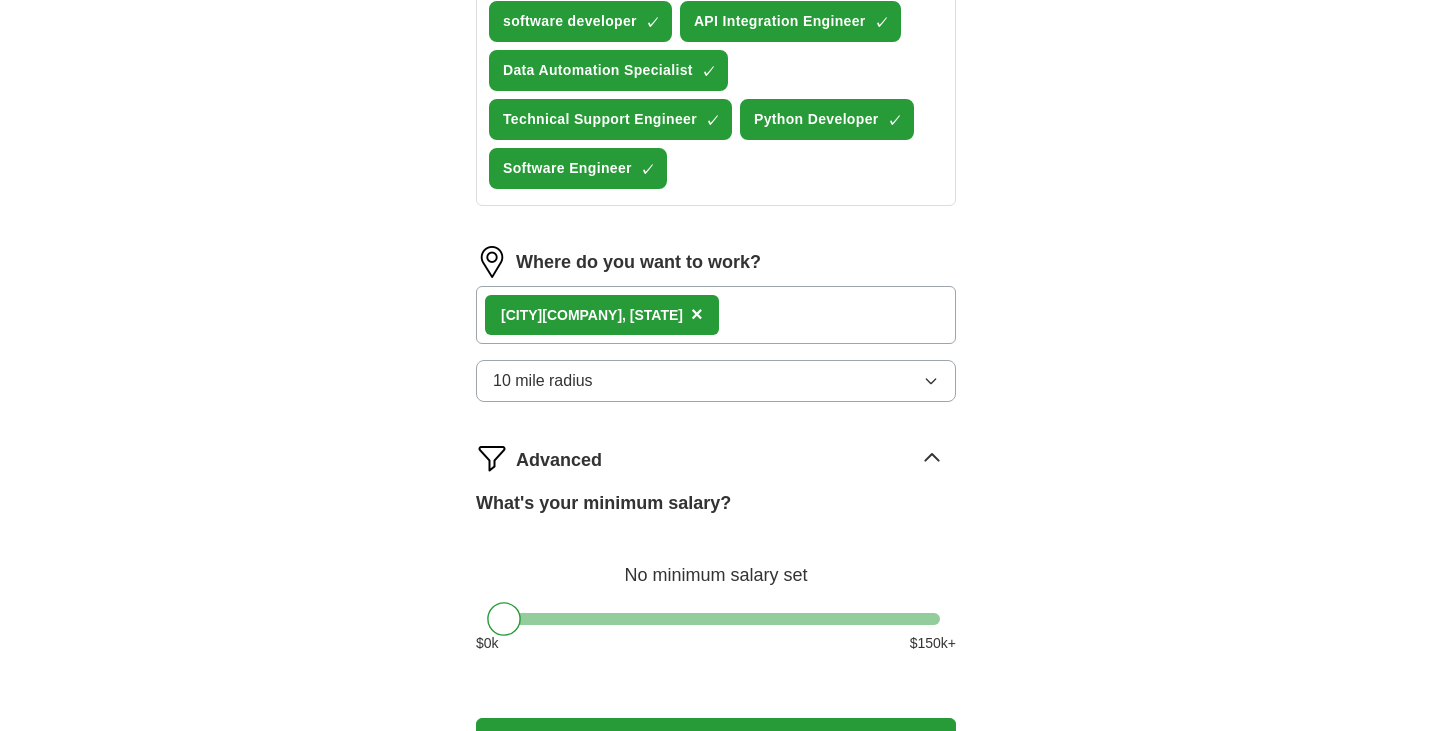 click on "**********" at bounding box center (716, -13) 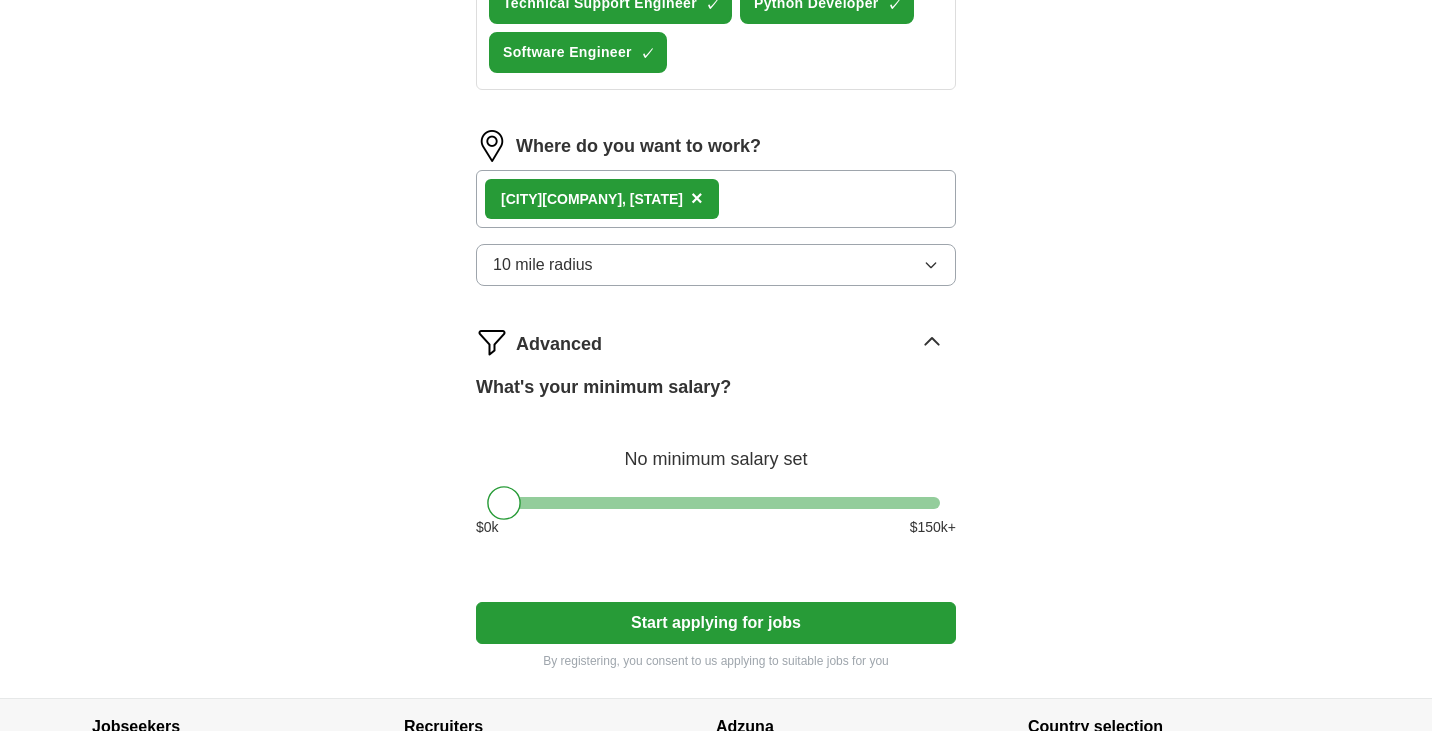 scroll, scrollTop: 1017, scrollLeft: 0, axis: vertical 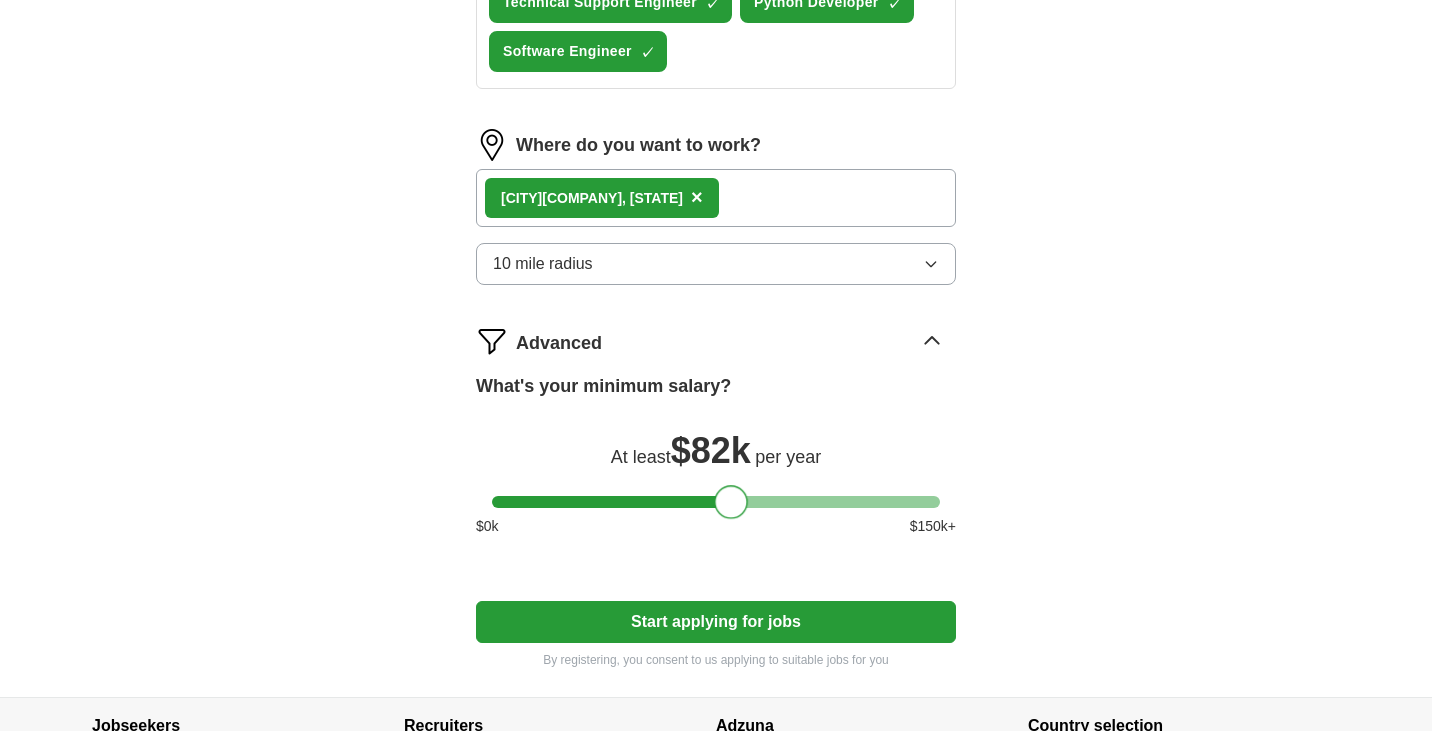 drag, startPoint x: 511, startPoint y: 501, endPoint x: 737, endPoint y: 520, distance: 226.79727 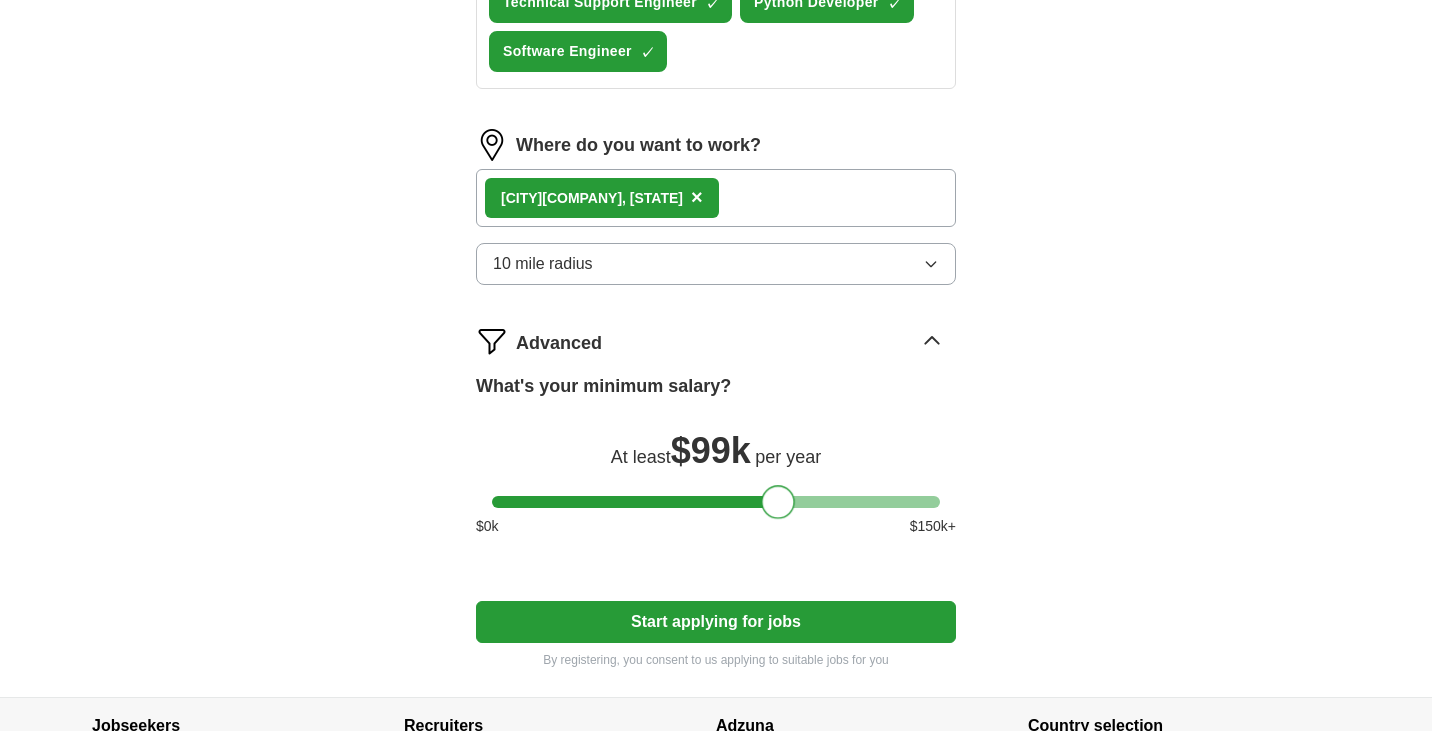 drag, startPoint x: 728, startPoint y: 499, endPoint x: 776, endPoint y: 502, distance: 48.09366 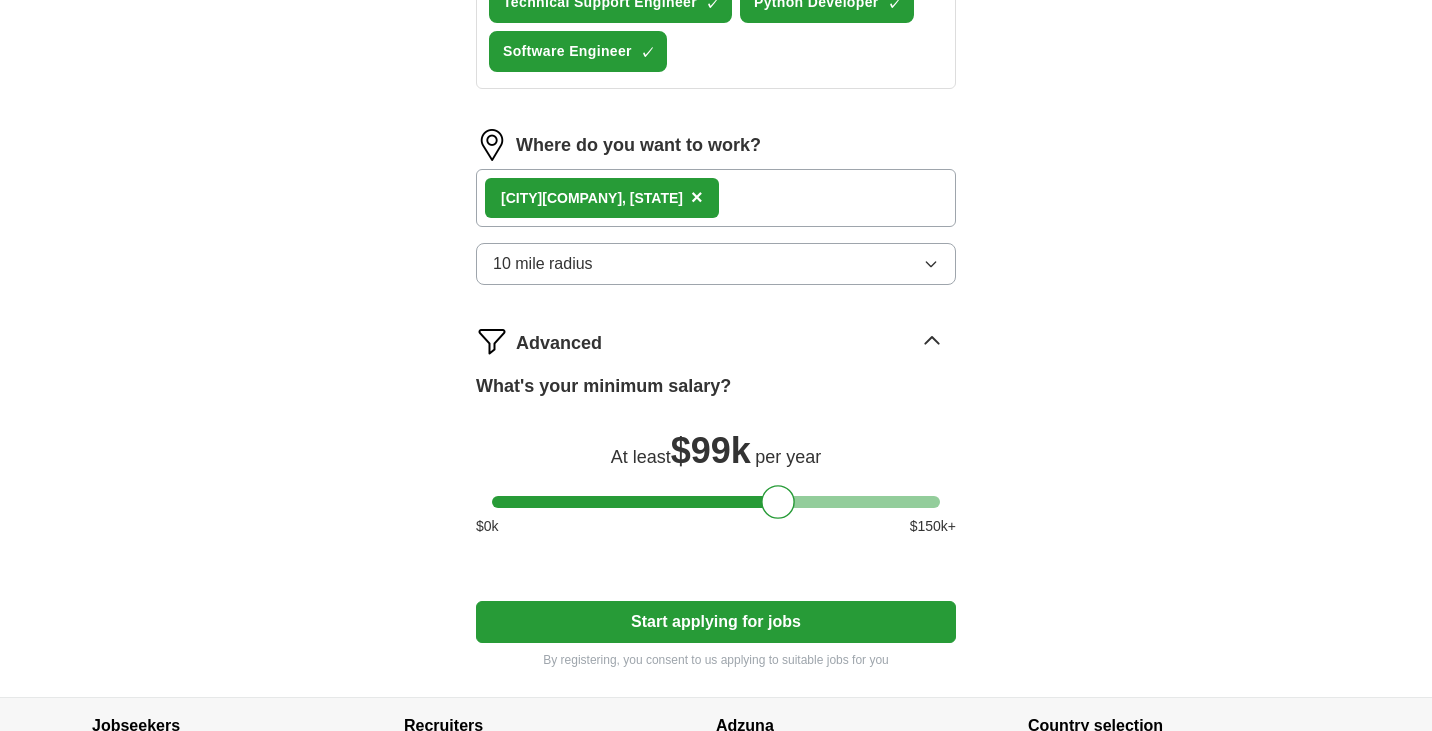 click on "Start applying for jobs" at bounding box center [716, 622] 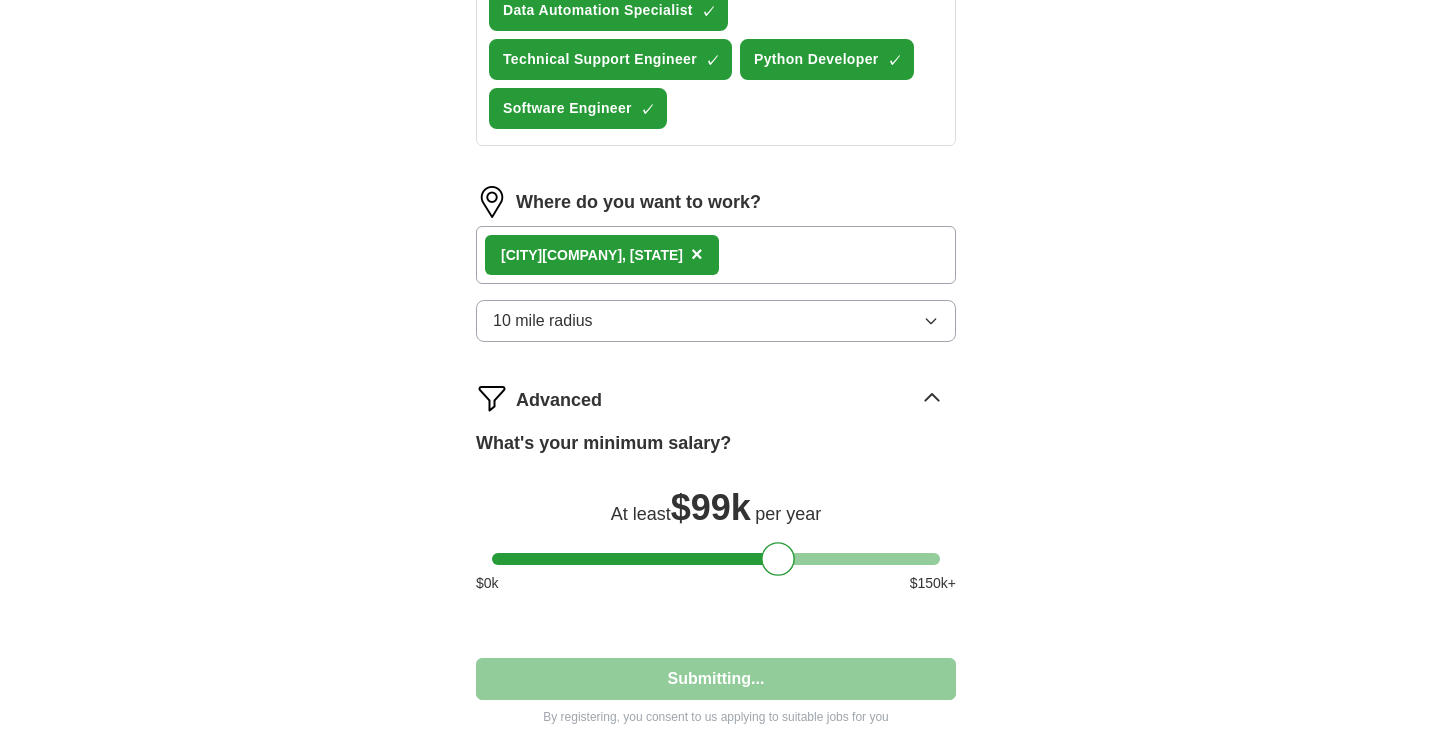 select on "**" 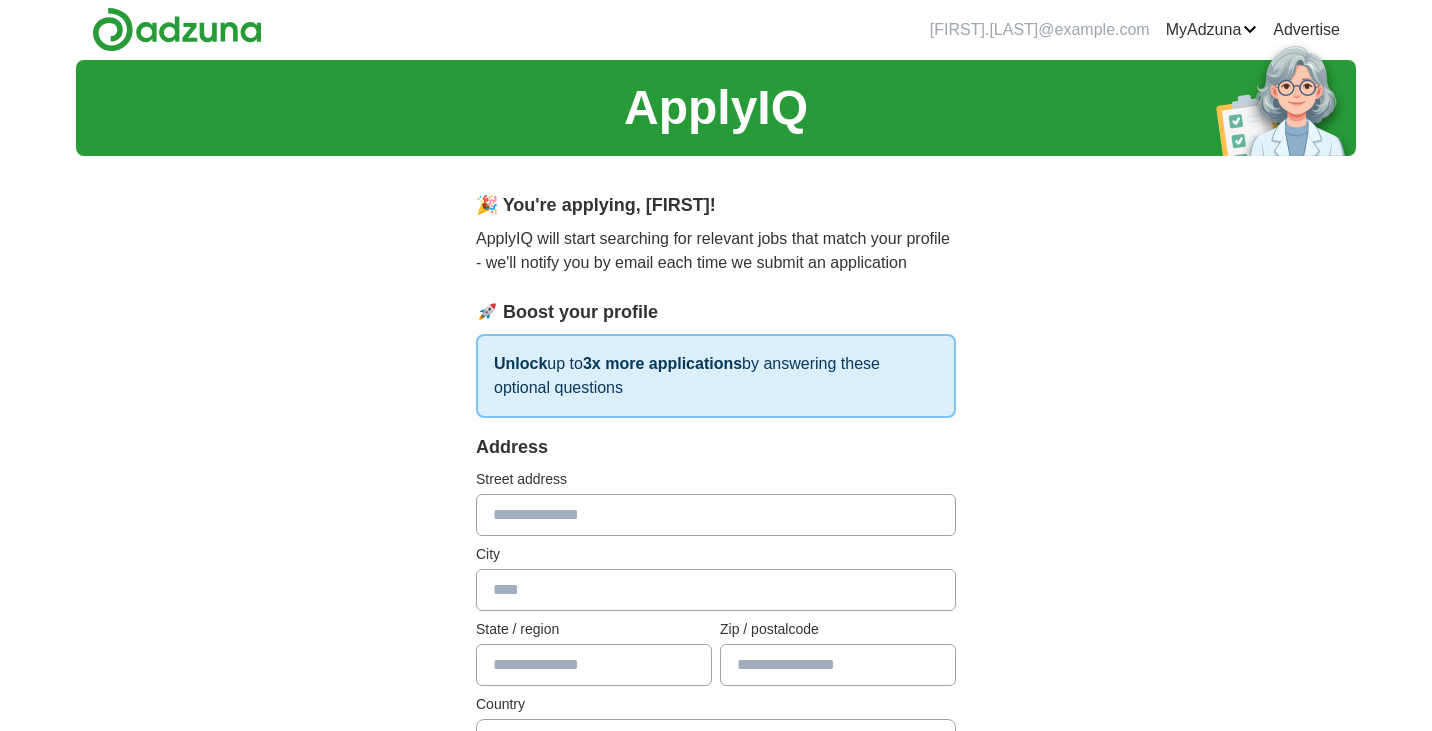 scroll, scrollTop: 0, scrollLeft: 0, axis: both 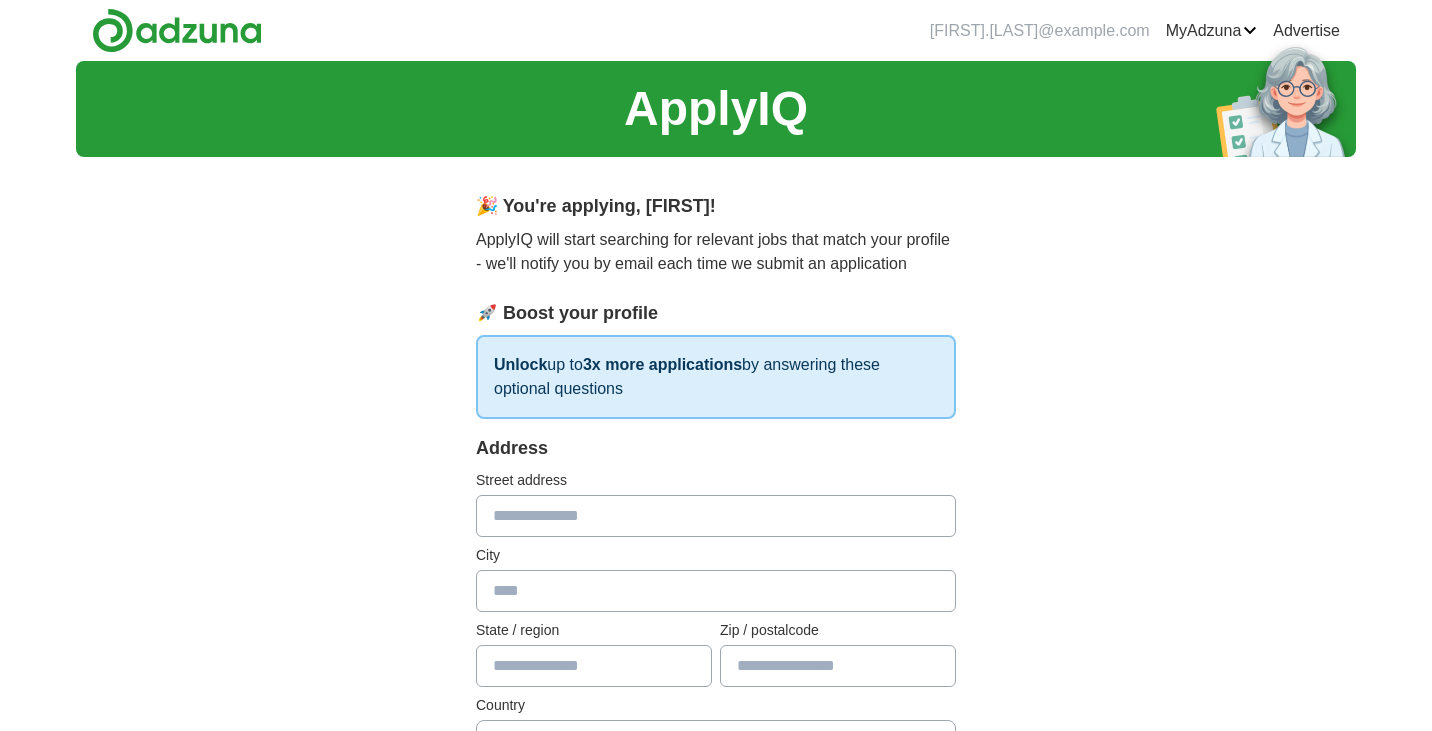 click at bounding box center (716, 516) 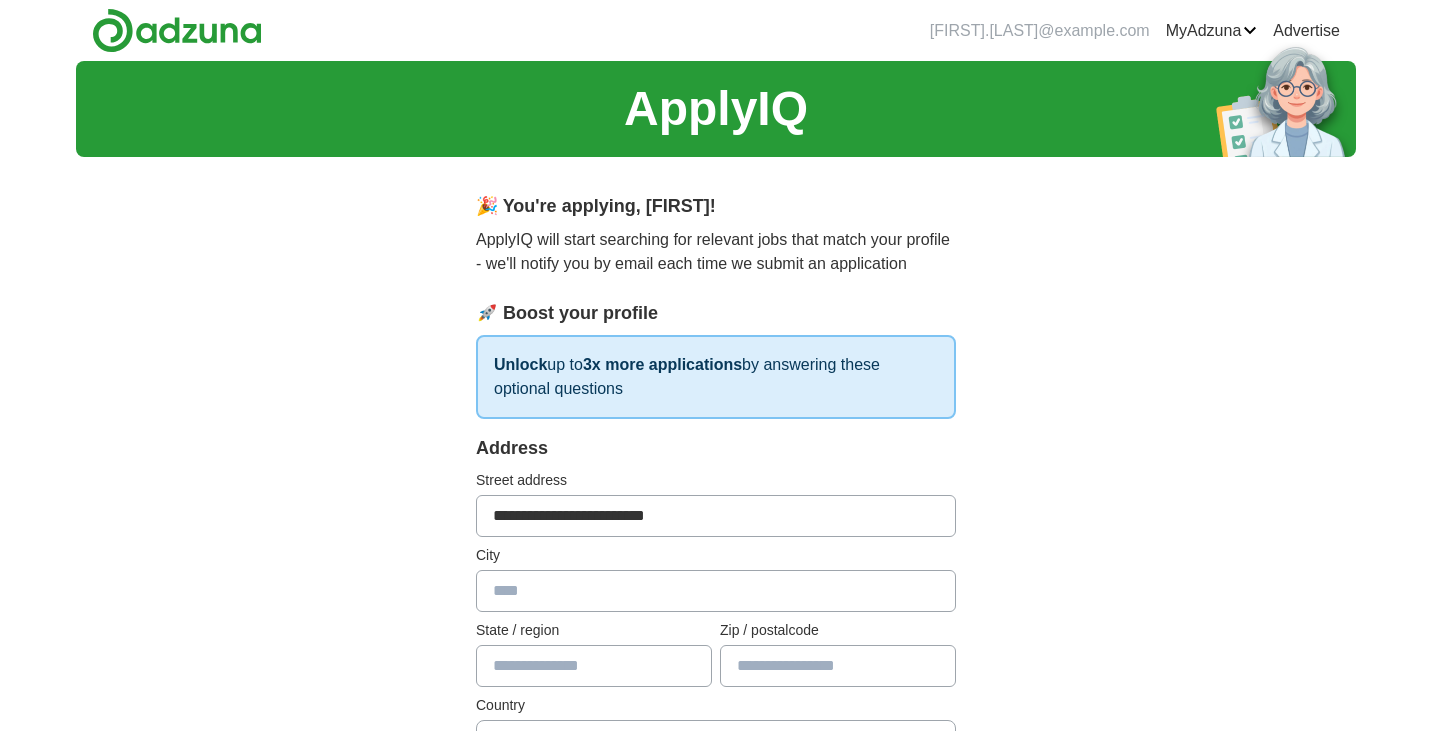 type on "*******" 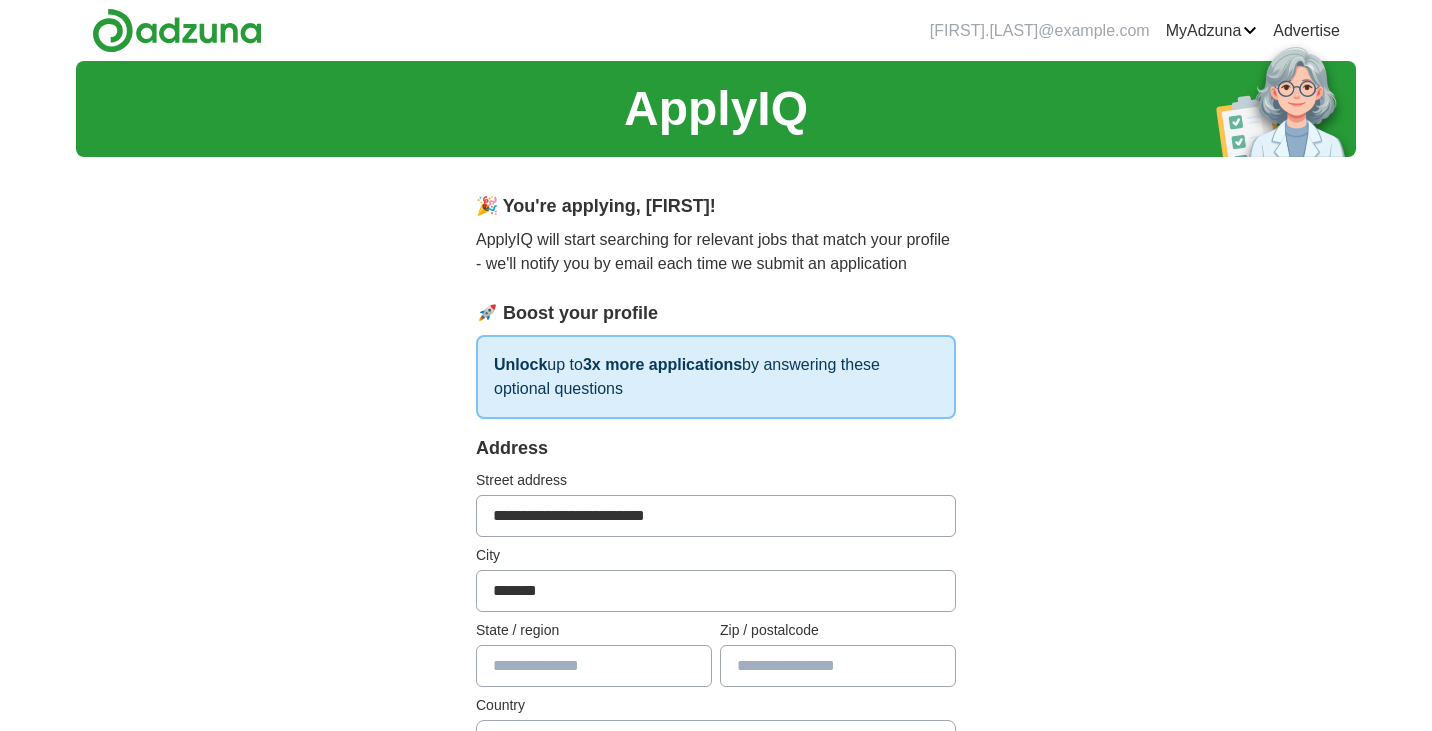 type on "**" 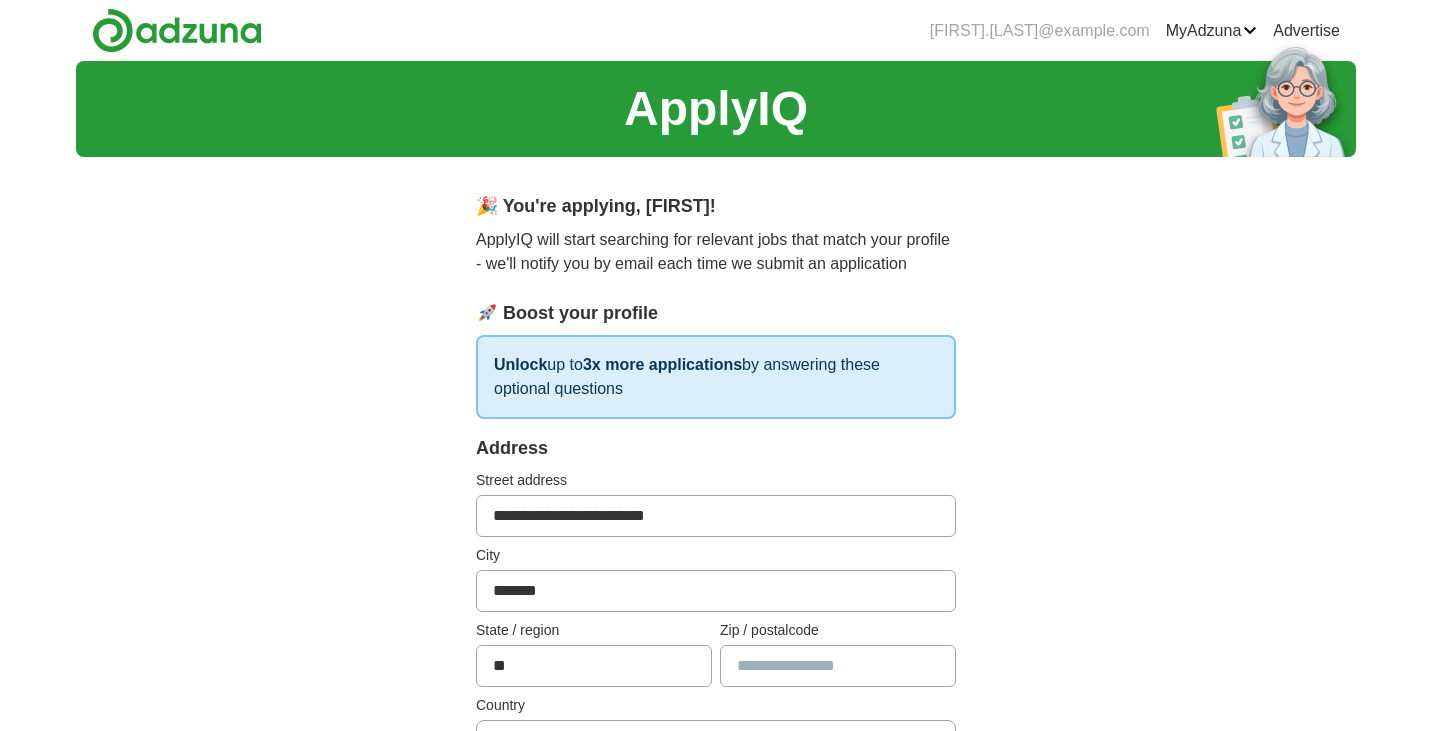 type on "*****" 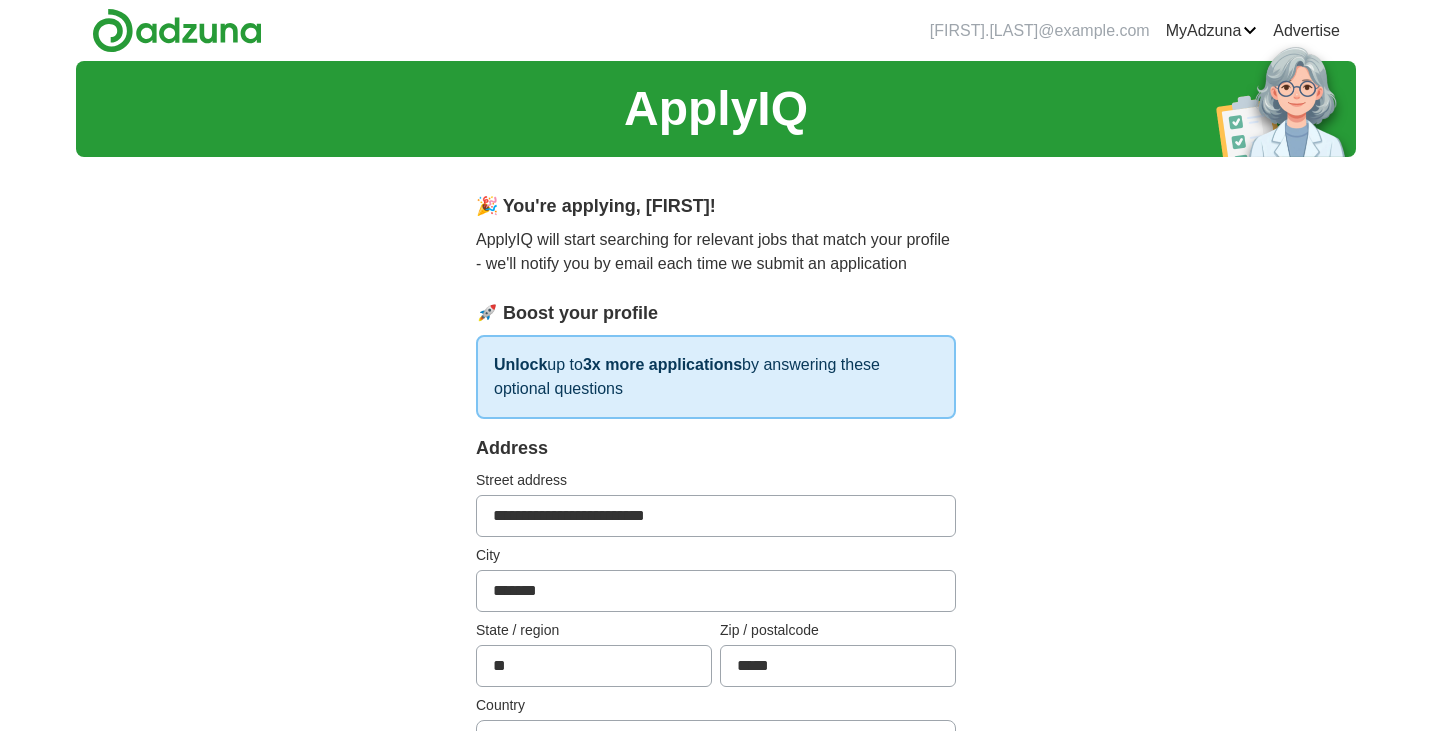 click on "**********" at bounding box center [716, 958] 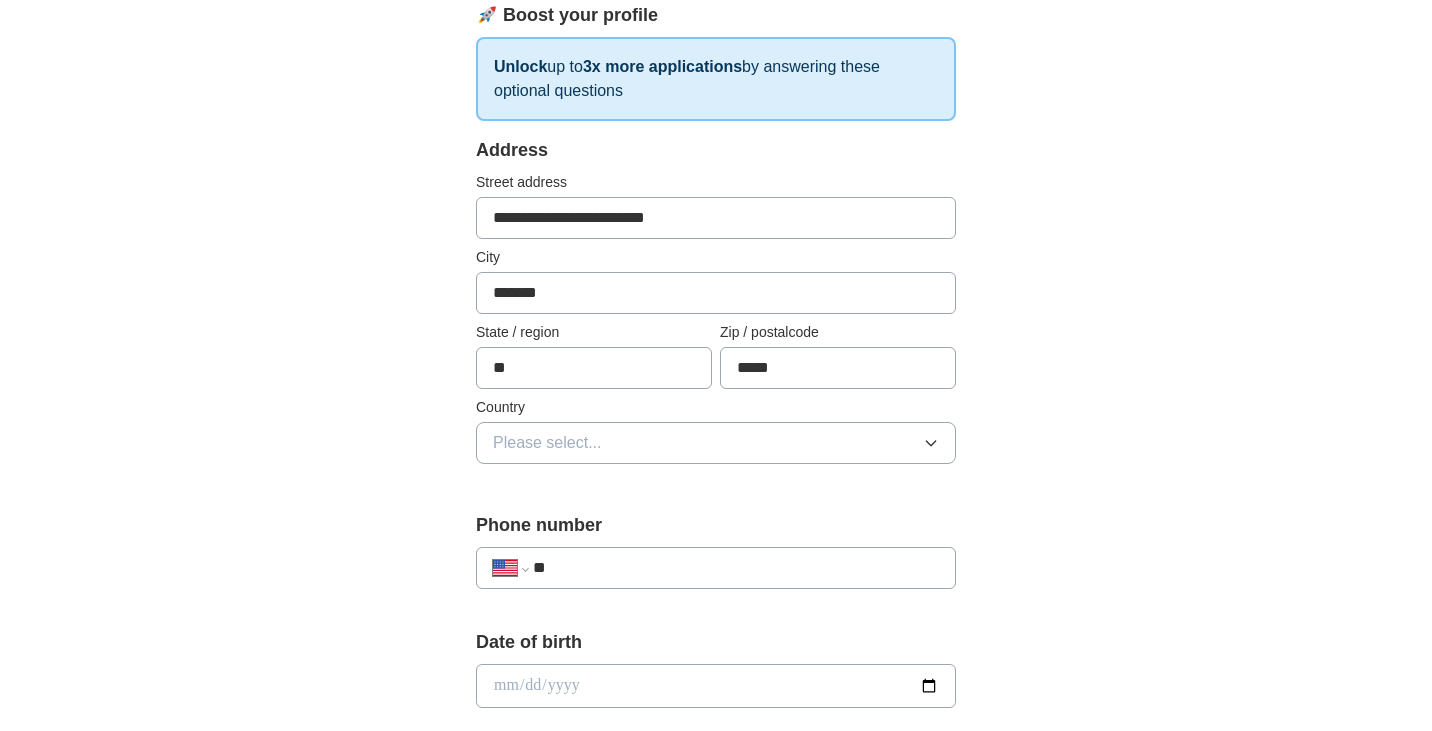 scroll, scrollTop: 299, scrollLeft: 0, axis: vertical 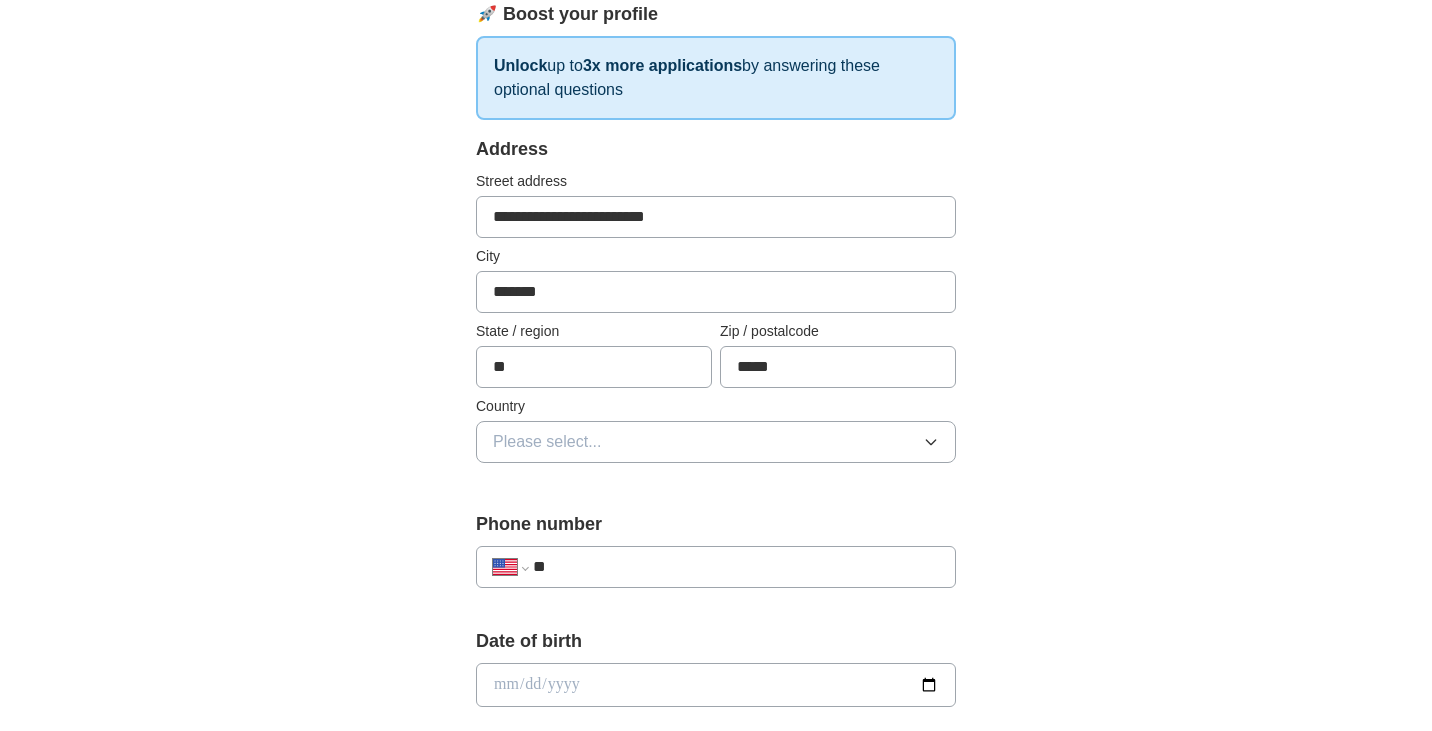 click 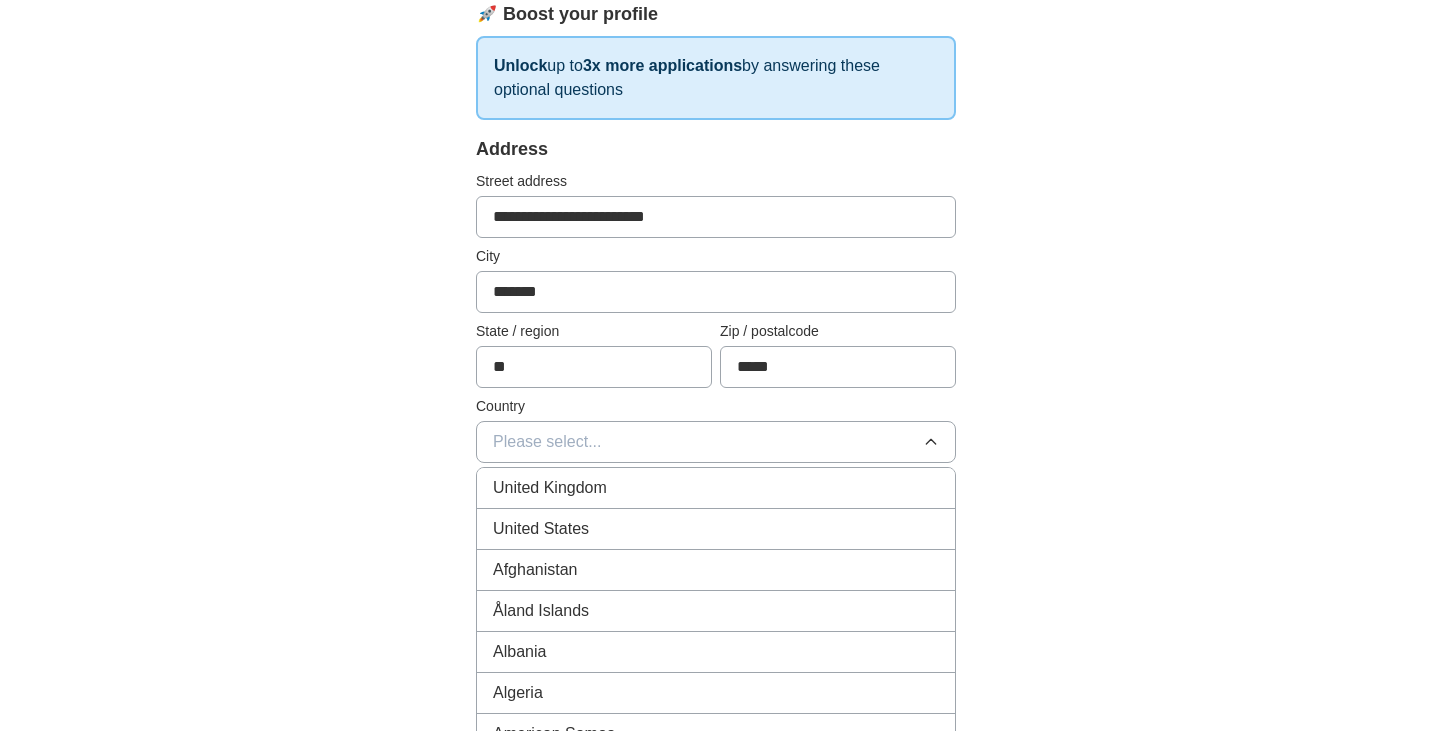 click on "United States" at bounding box center (716, 529) 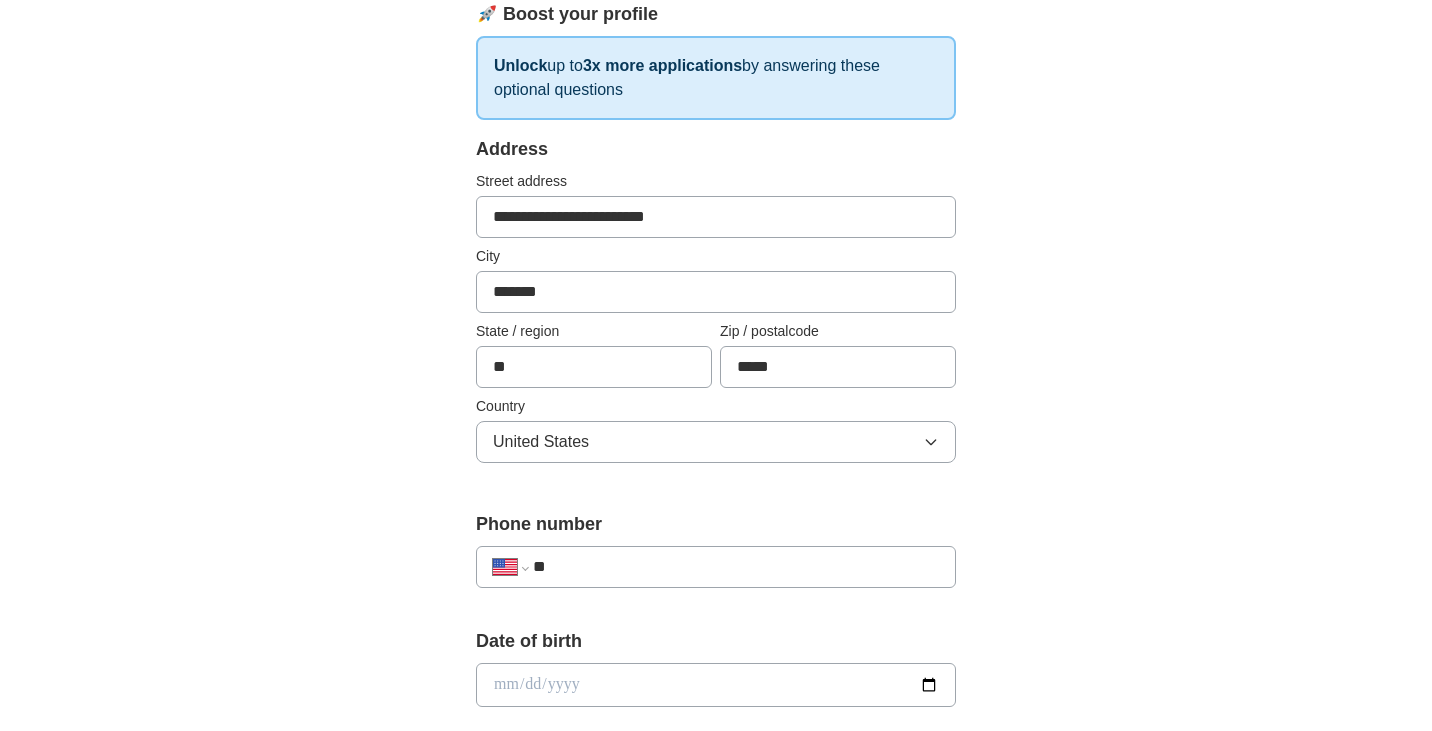 click on "**********" at bounding box center (716, 659) 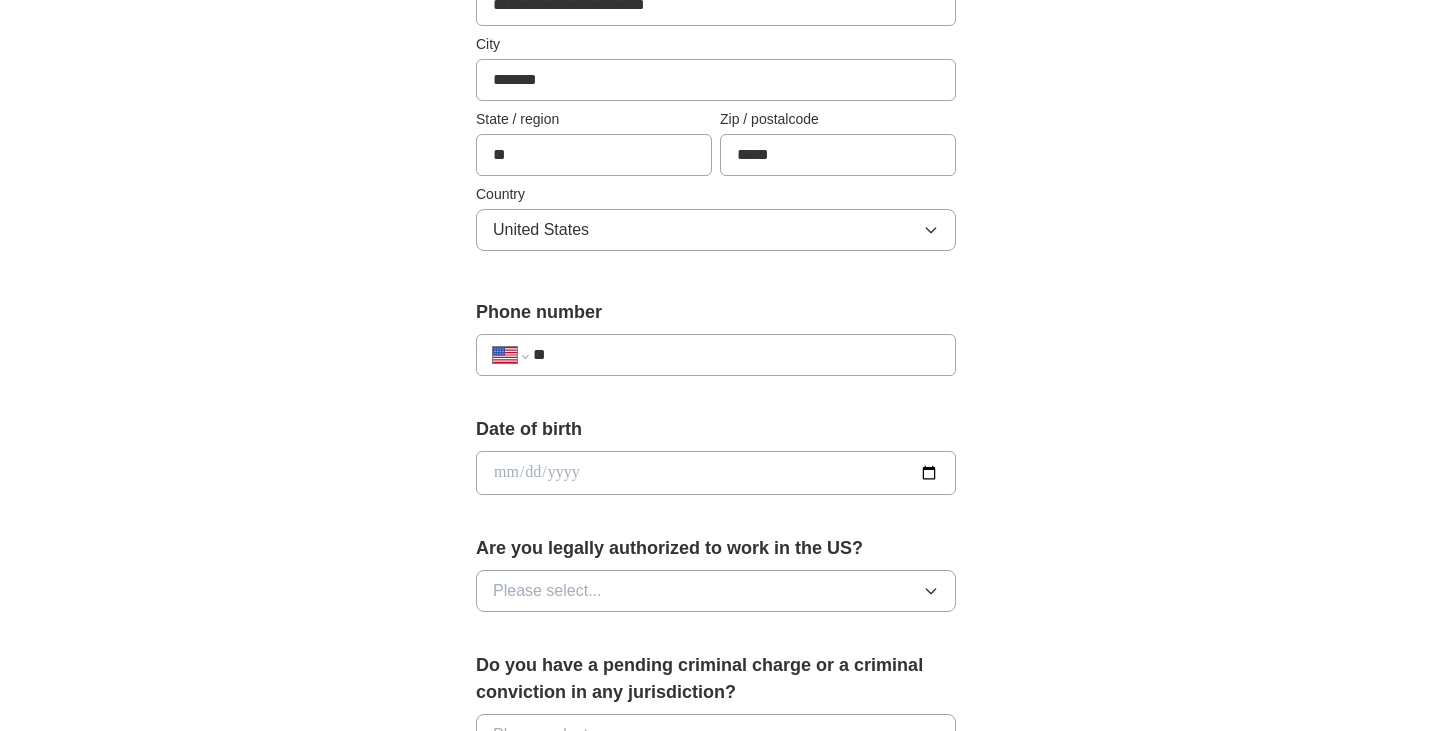 scroll, scrollTop: 516, scrollLeft: 0, axis: vertical 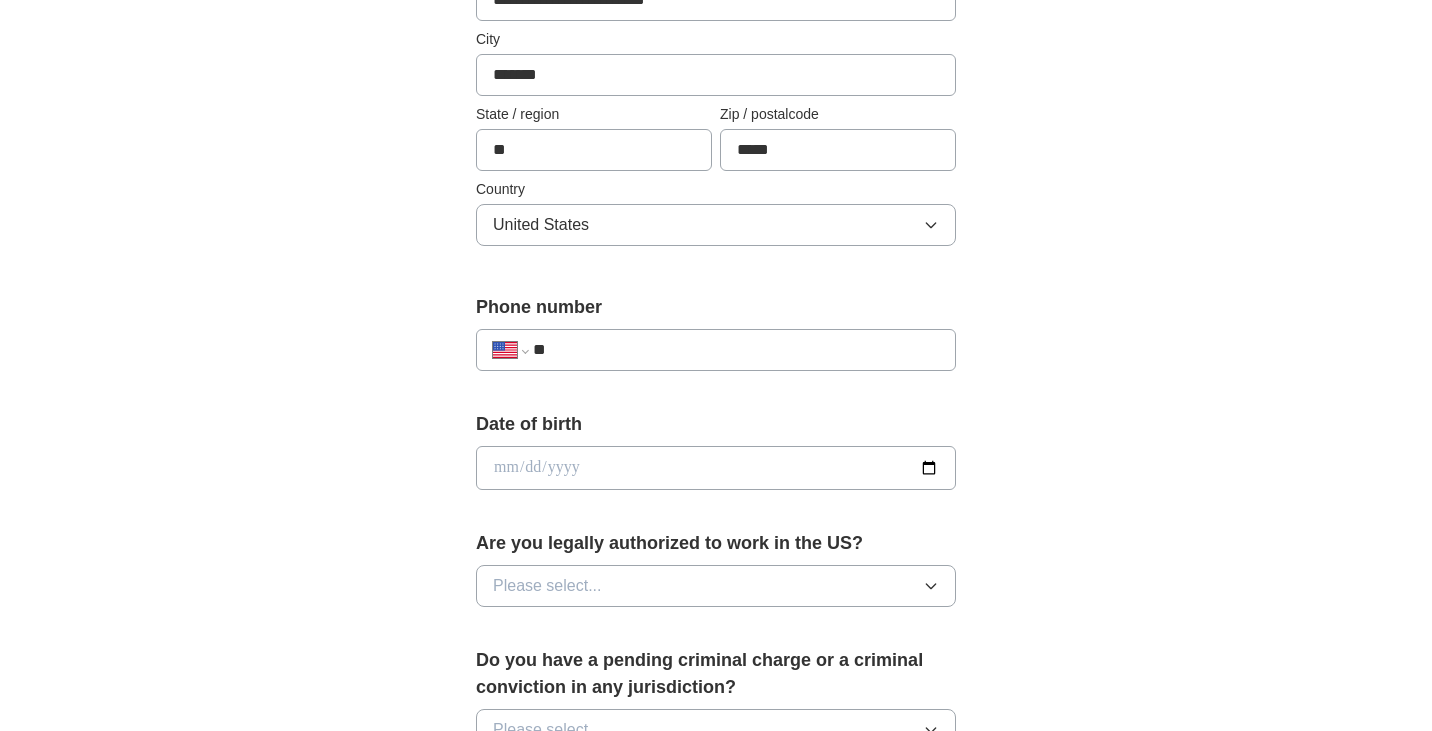 click on "**" at bounding box center (736, 350) 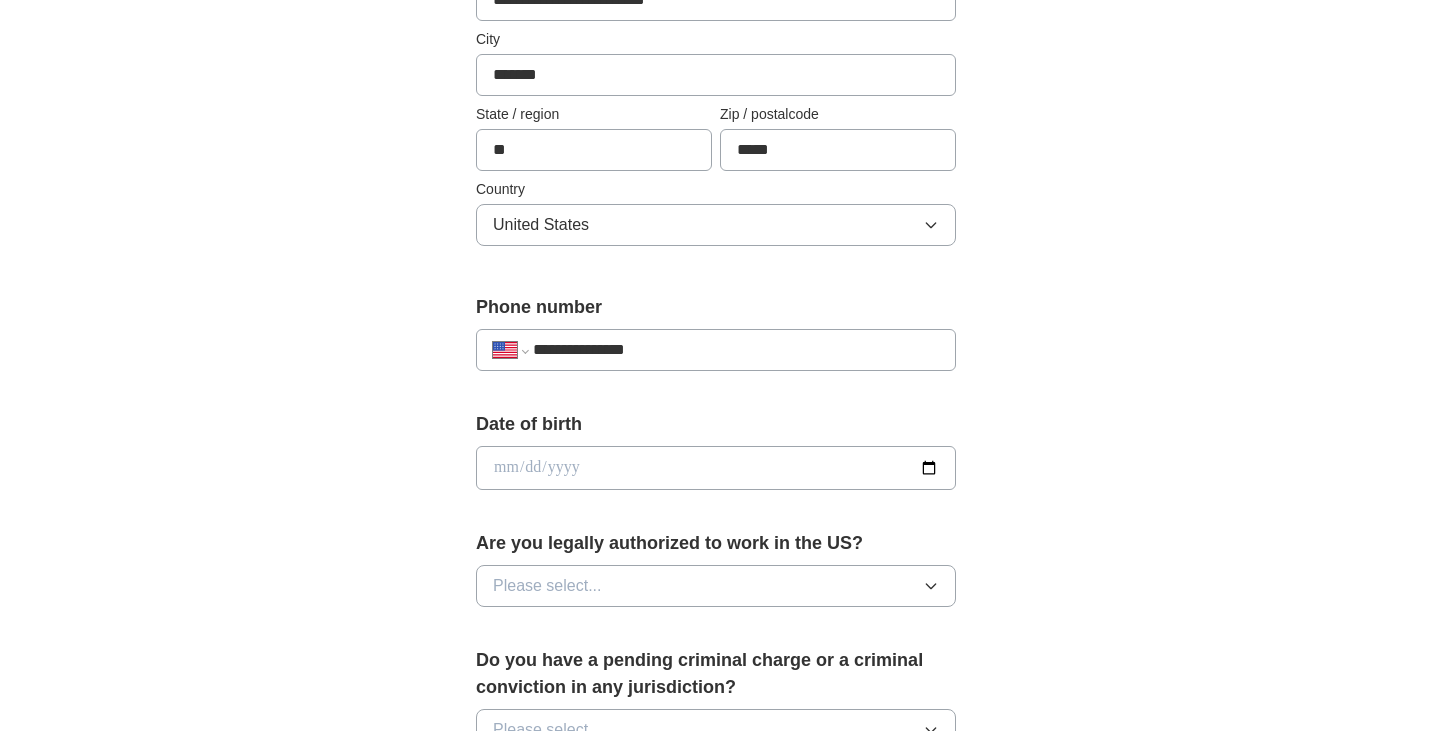 type on "**********" 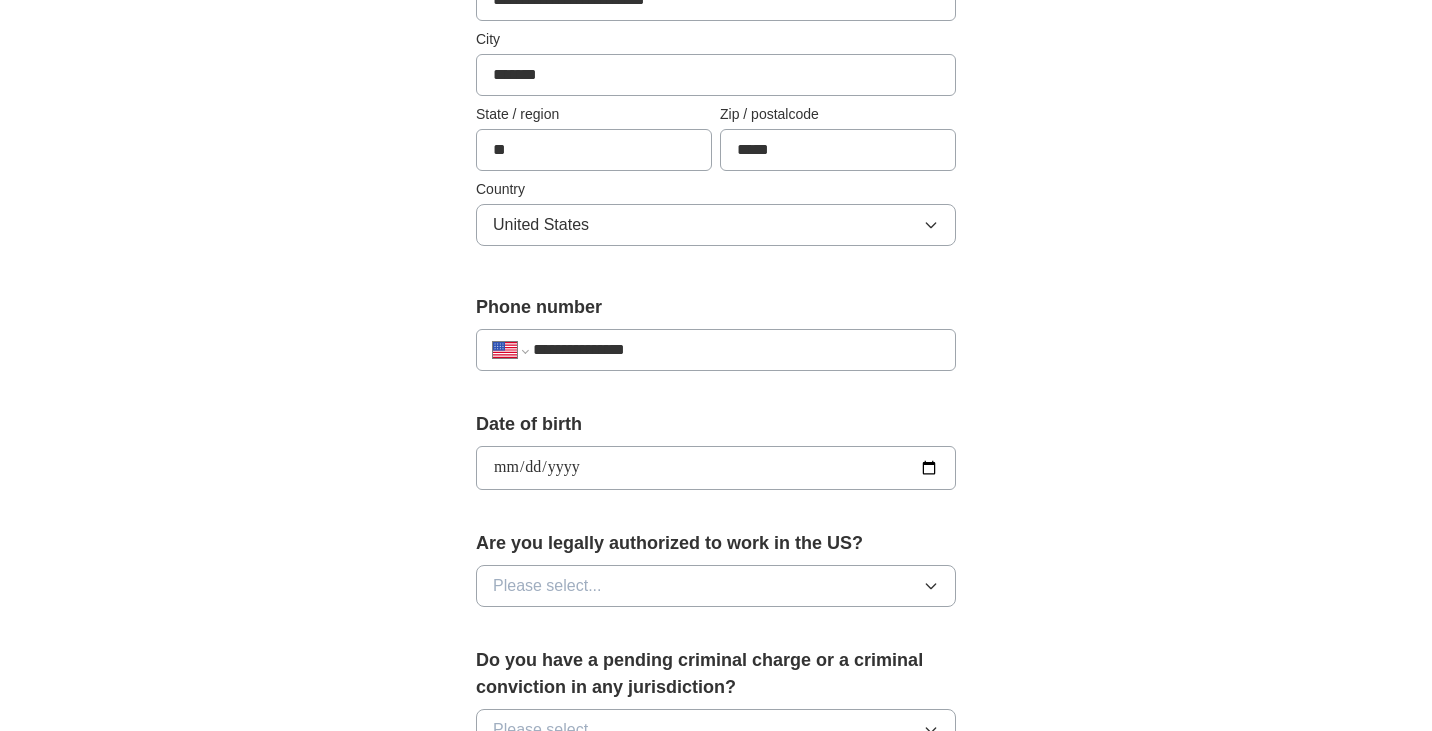 type on "**********" 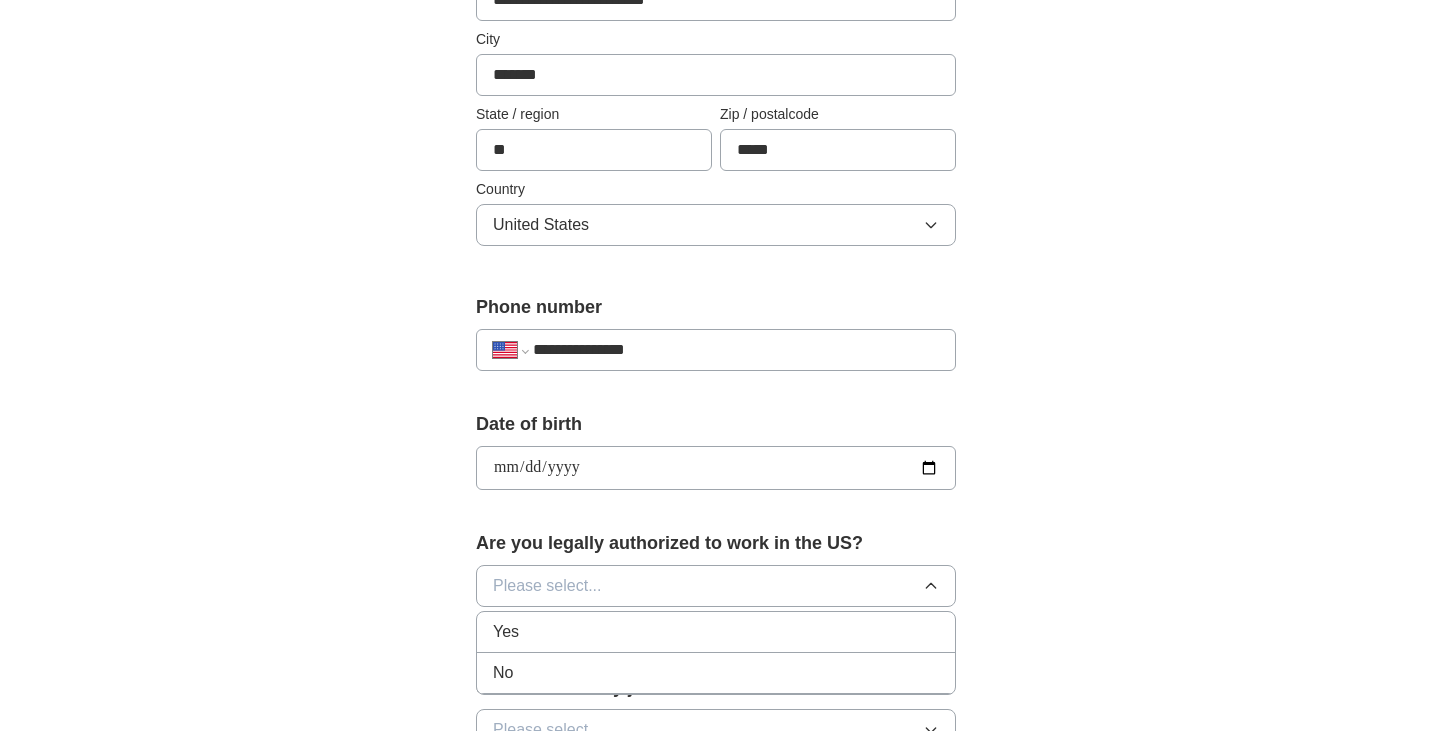 click on "Yes" at bounding box center (716, 632) 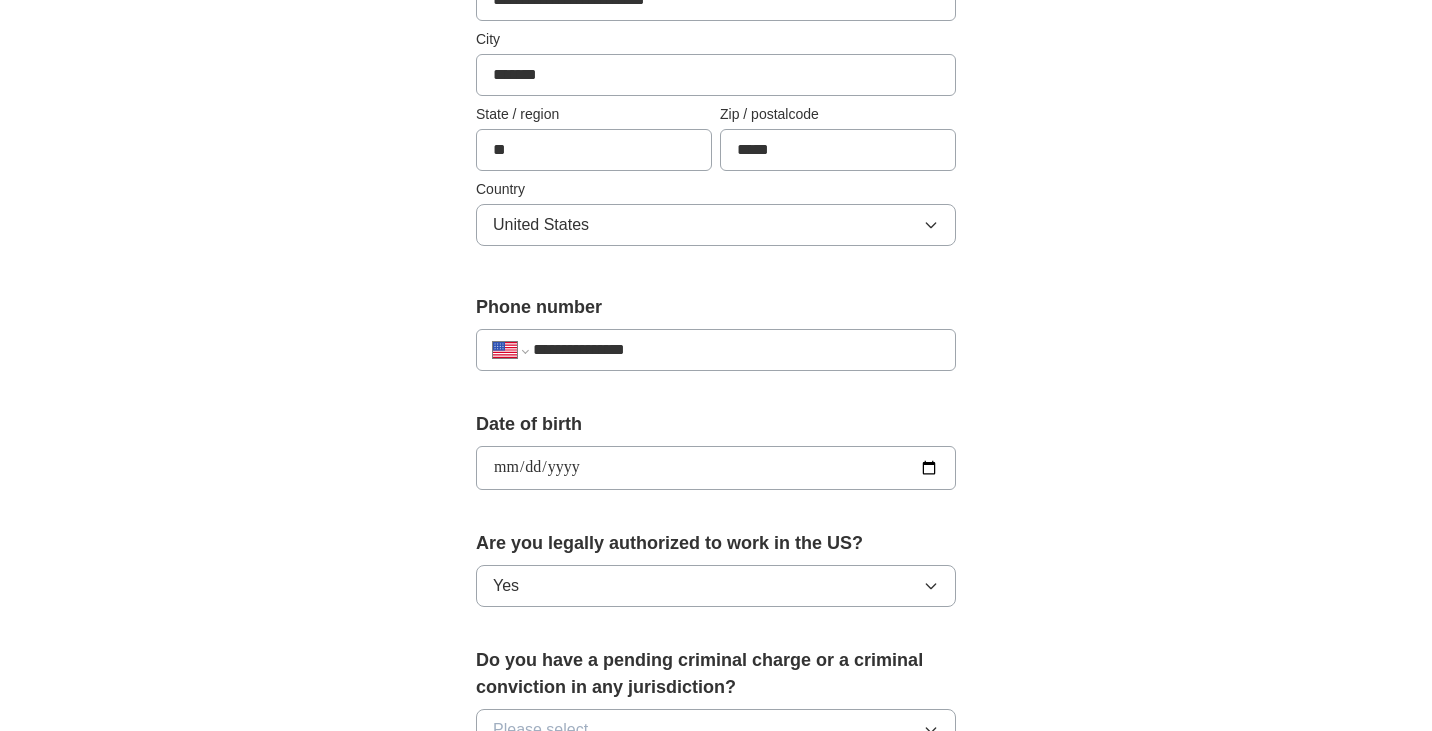 click on "**********" at bounding box center [716, 442] 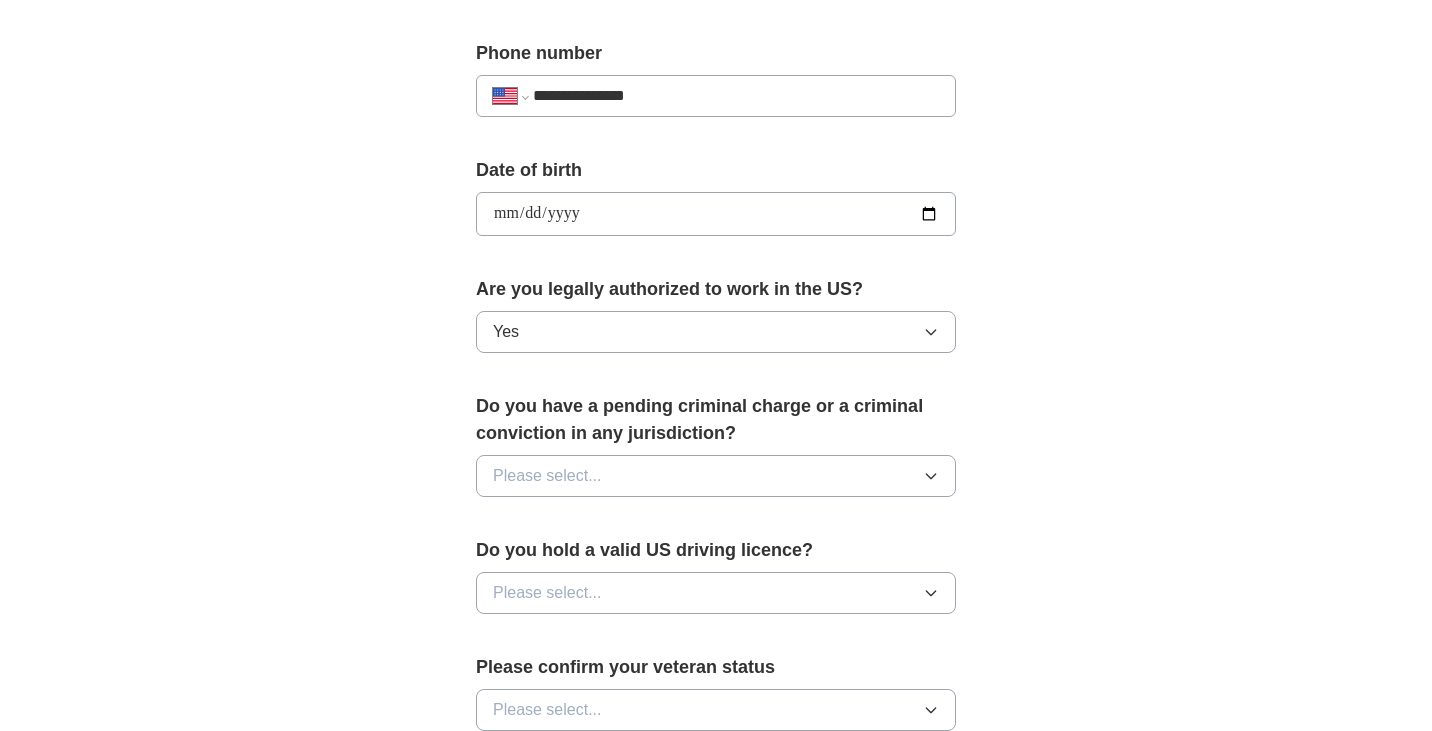 scroll, scrollTop: 848, scrollLeft: 0, axis: vertical 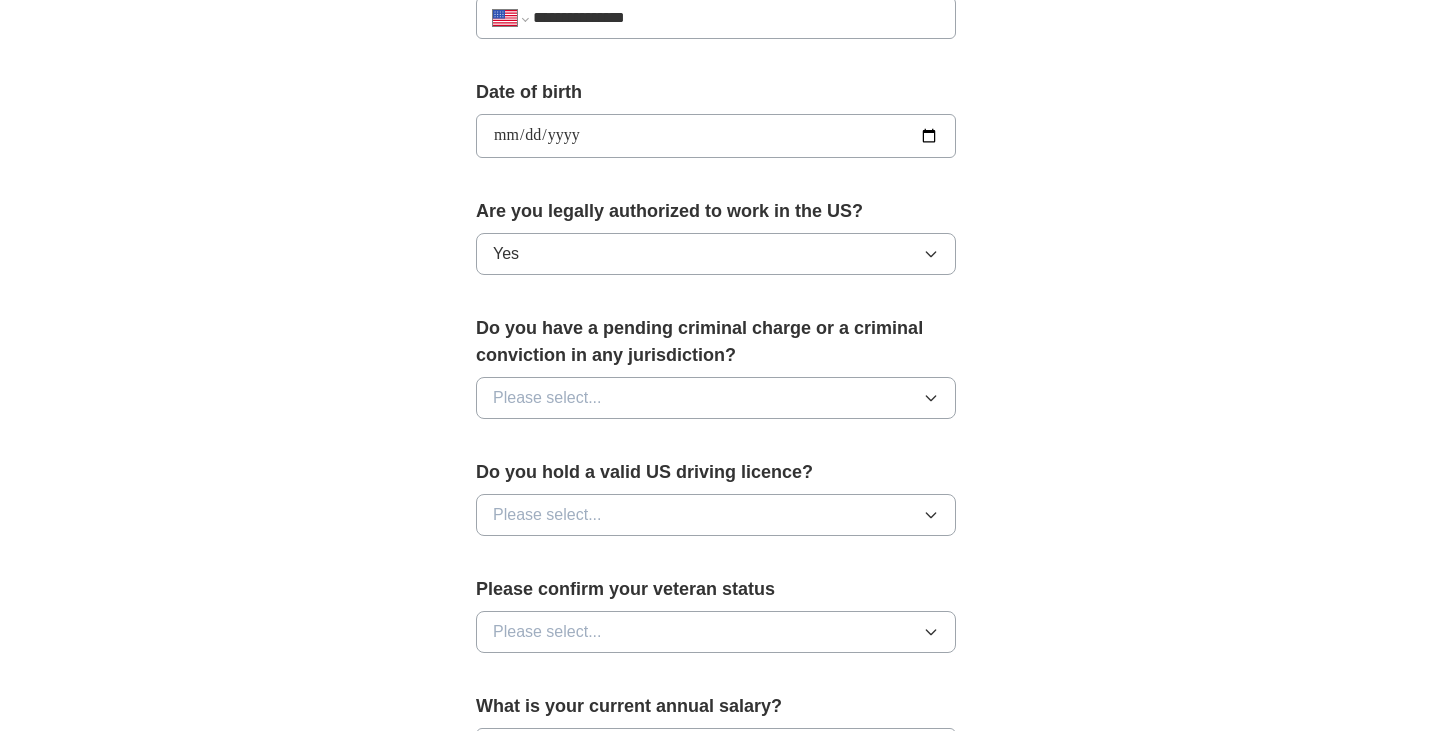 click on "Do you have a pending criminal charge or a criminal conviction in any jurisdiction? Please select..." at bounding box center (716, 375) 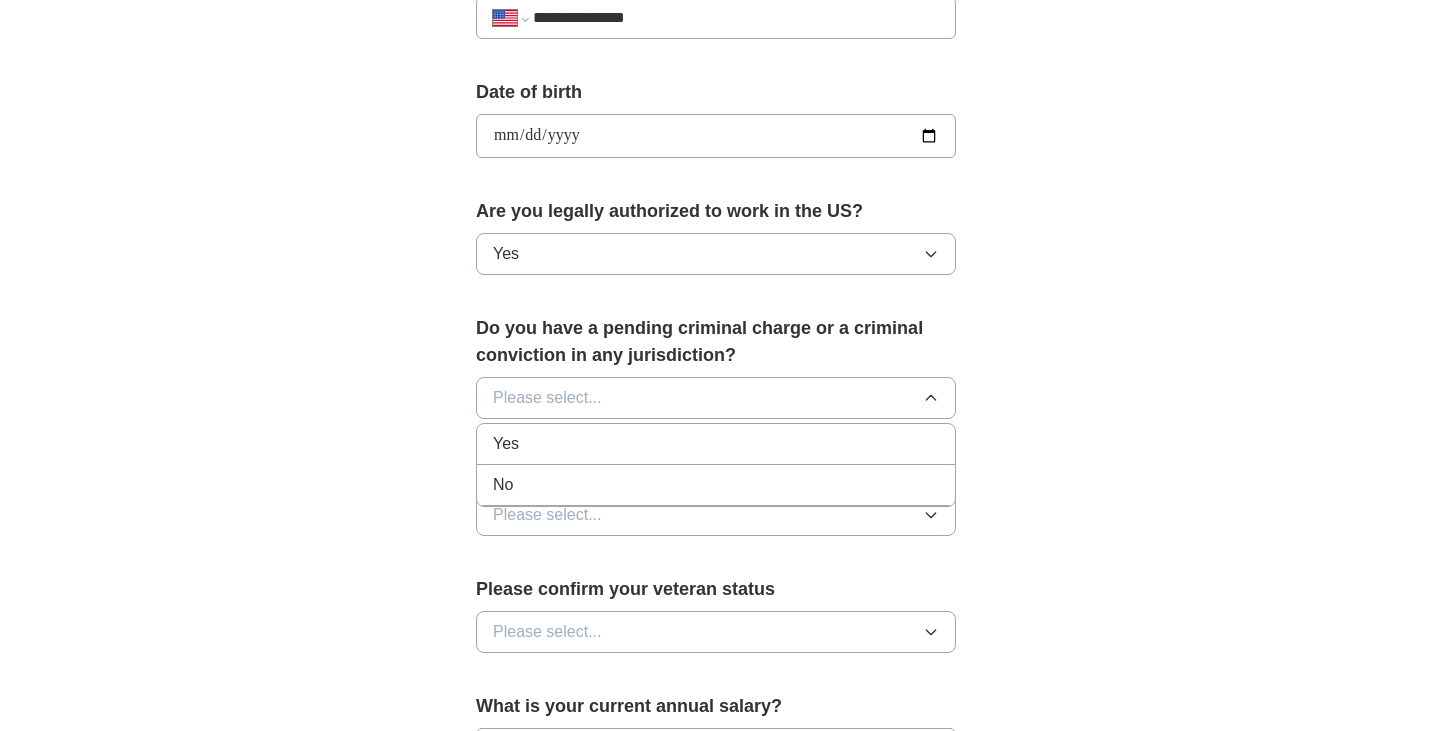 click on "No" at bounding box center [716, 485] 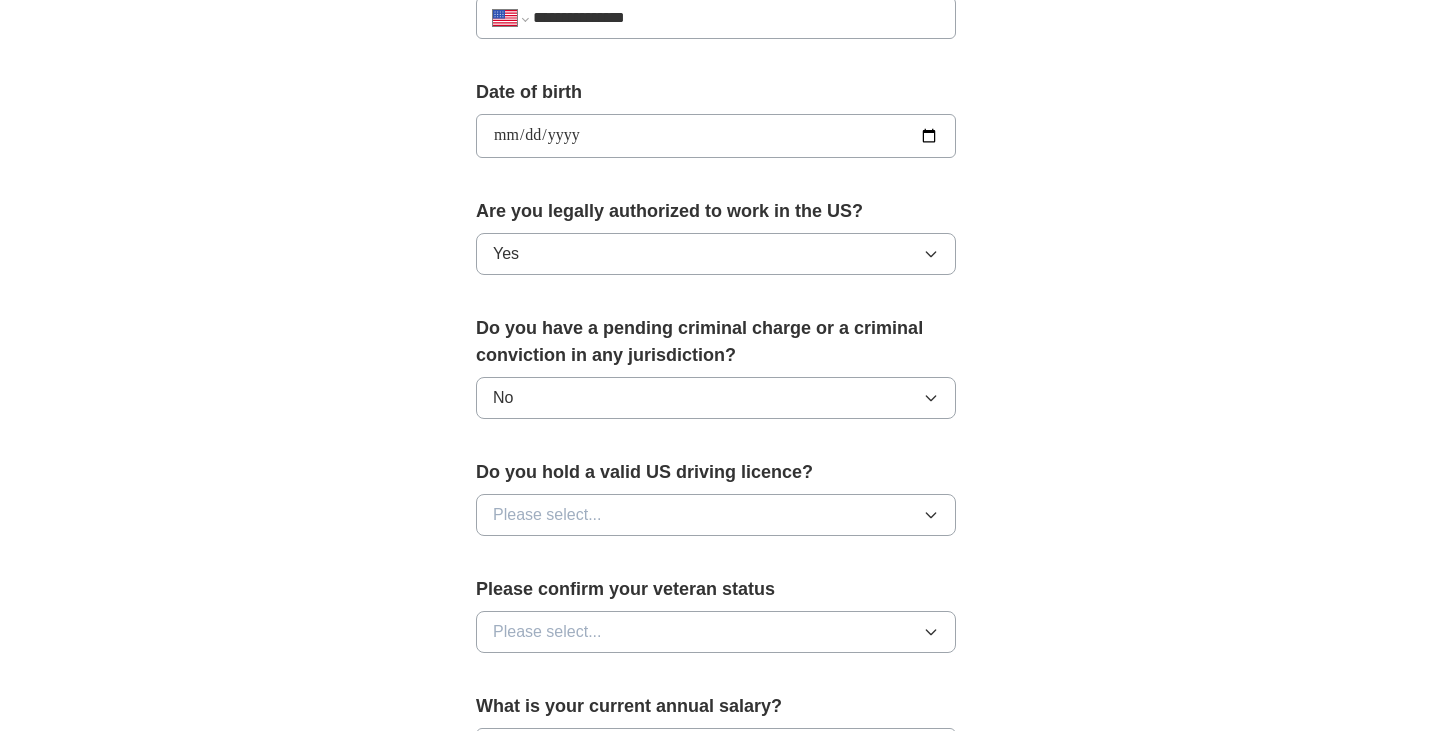 click on "**********" at bounding box center (716, 110) 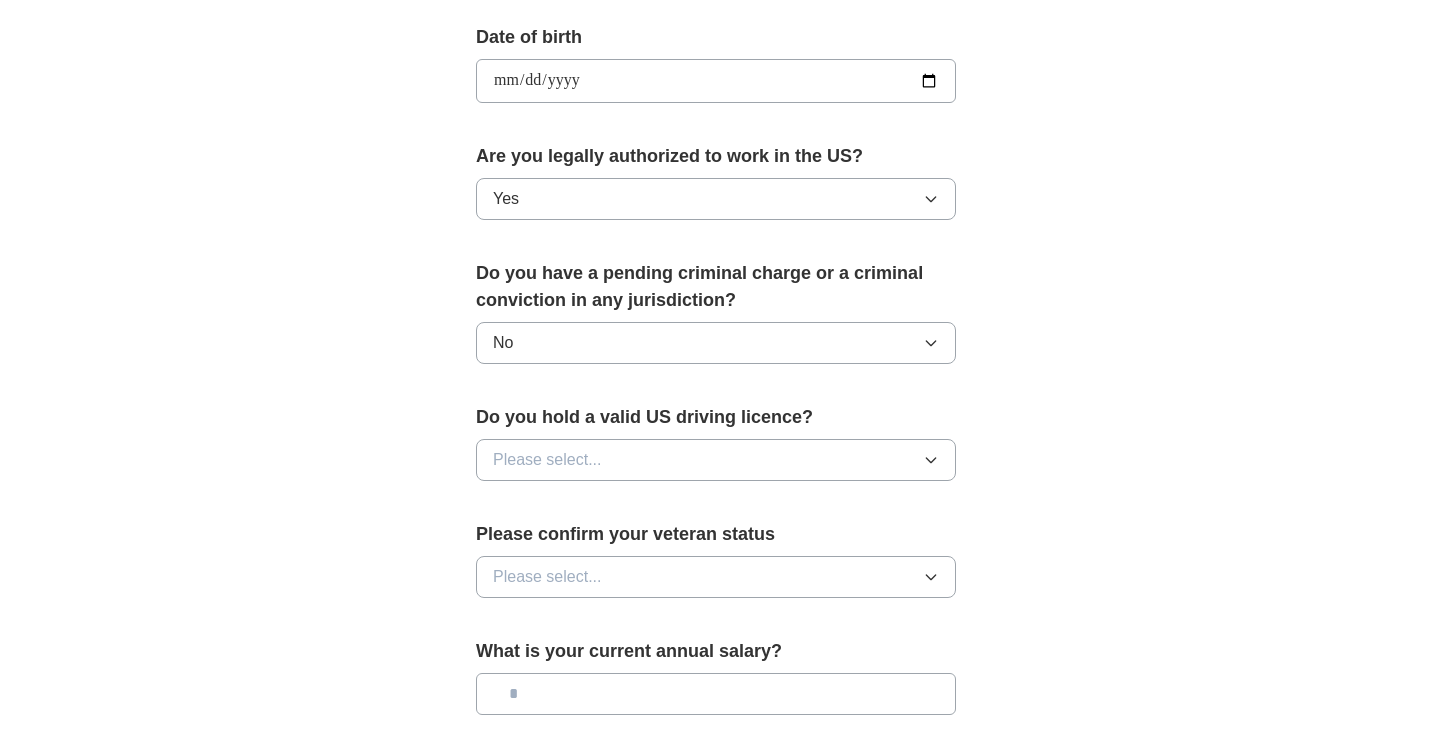 click 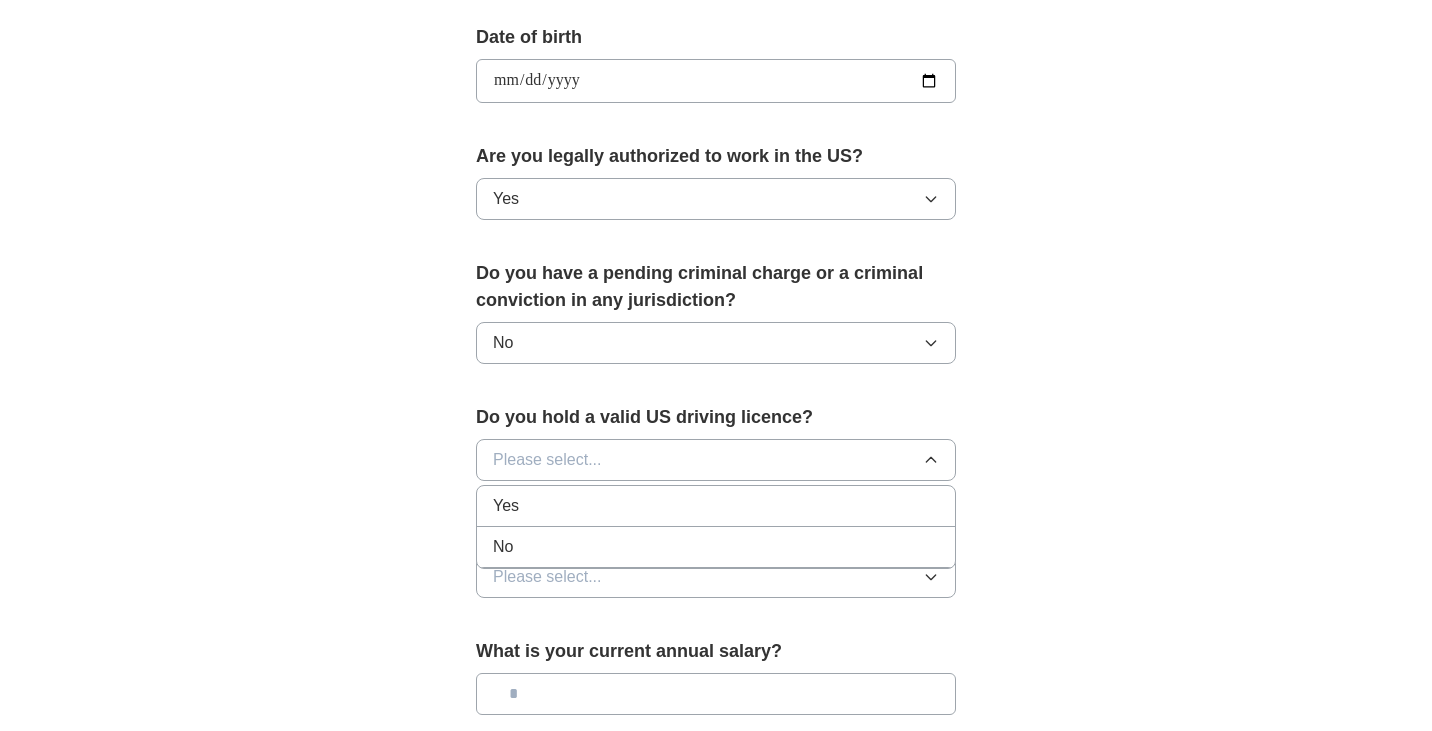 click on "Yes" at bounding box center [716, 506] 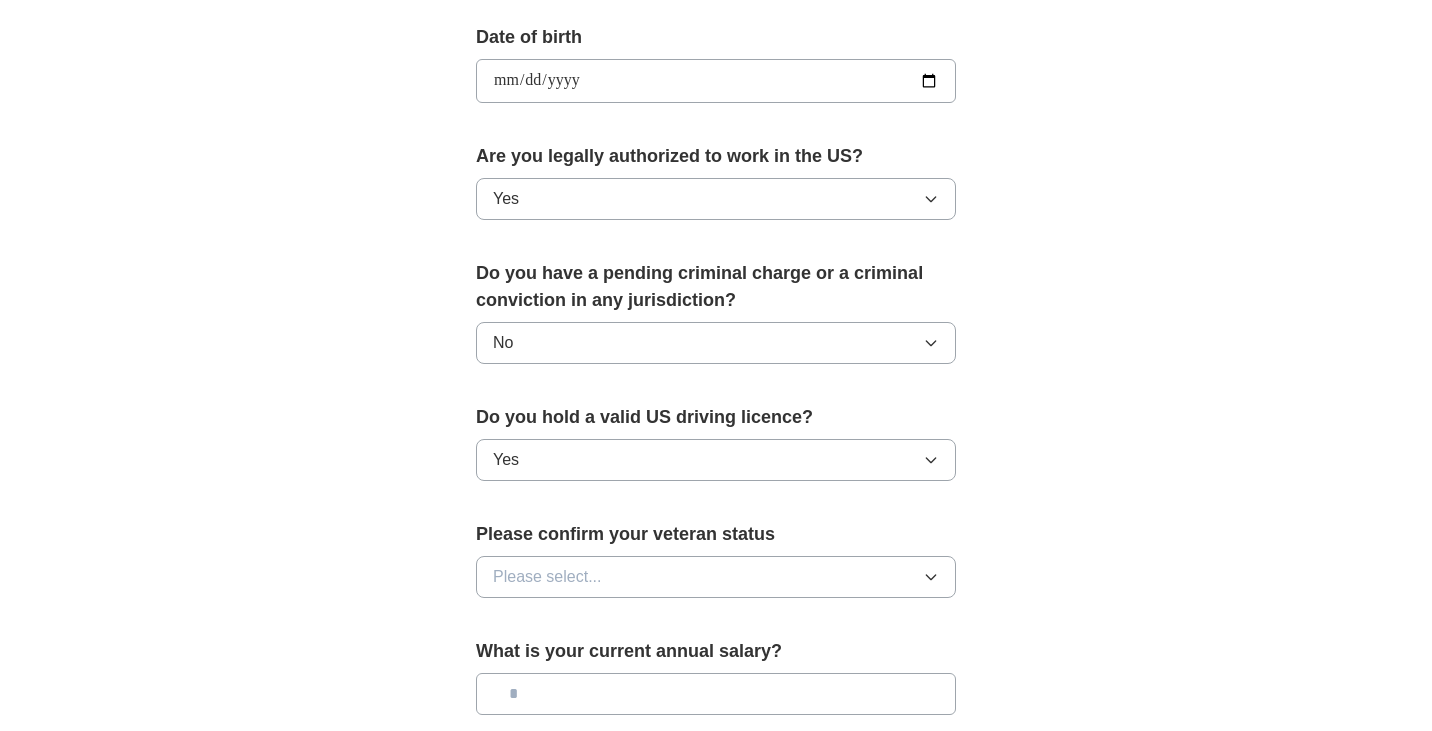 click on "**********" at bounding box center [716, 55] 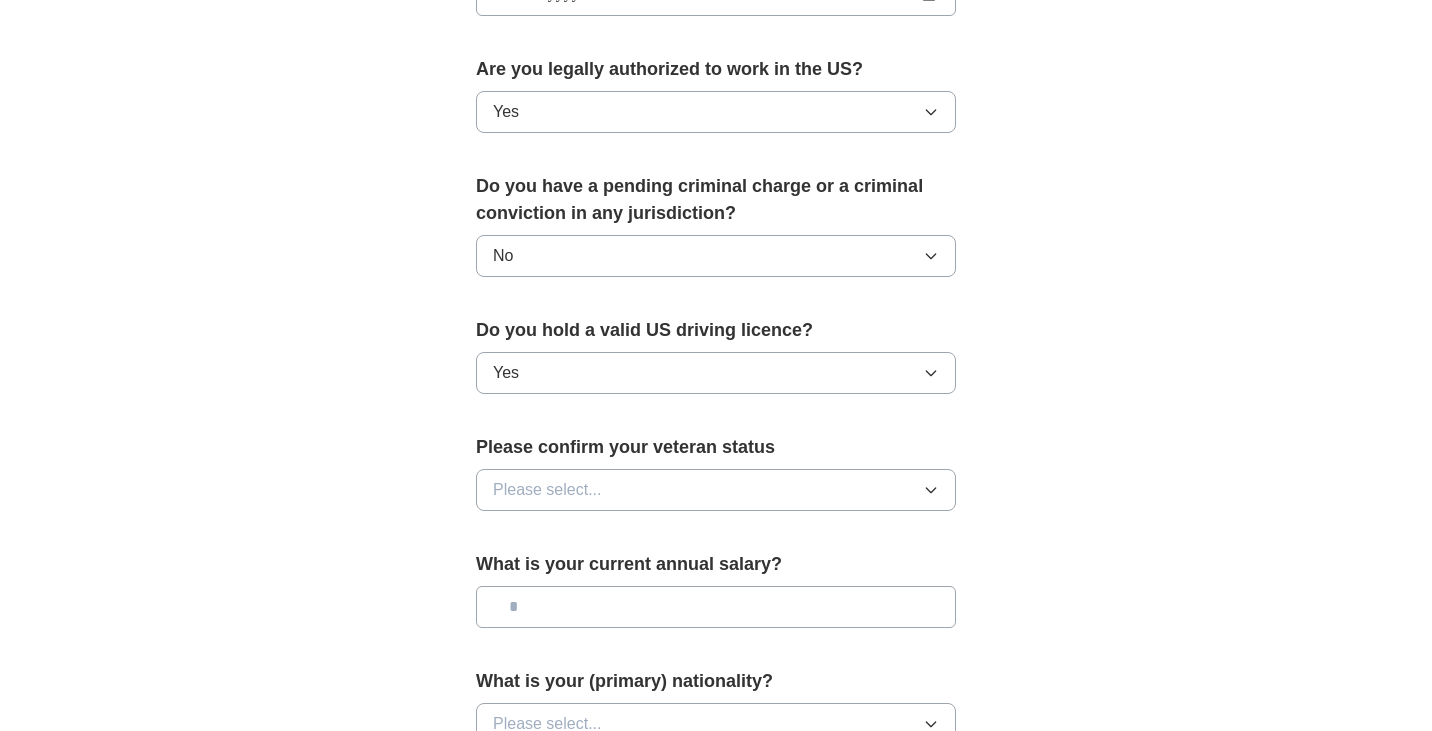 scroll, scrollTop: 1026, scrollLeft: 0, axis: vertical 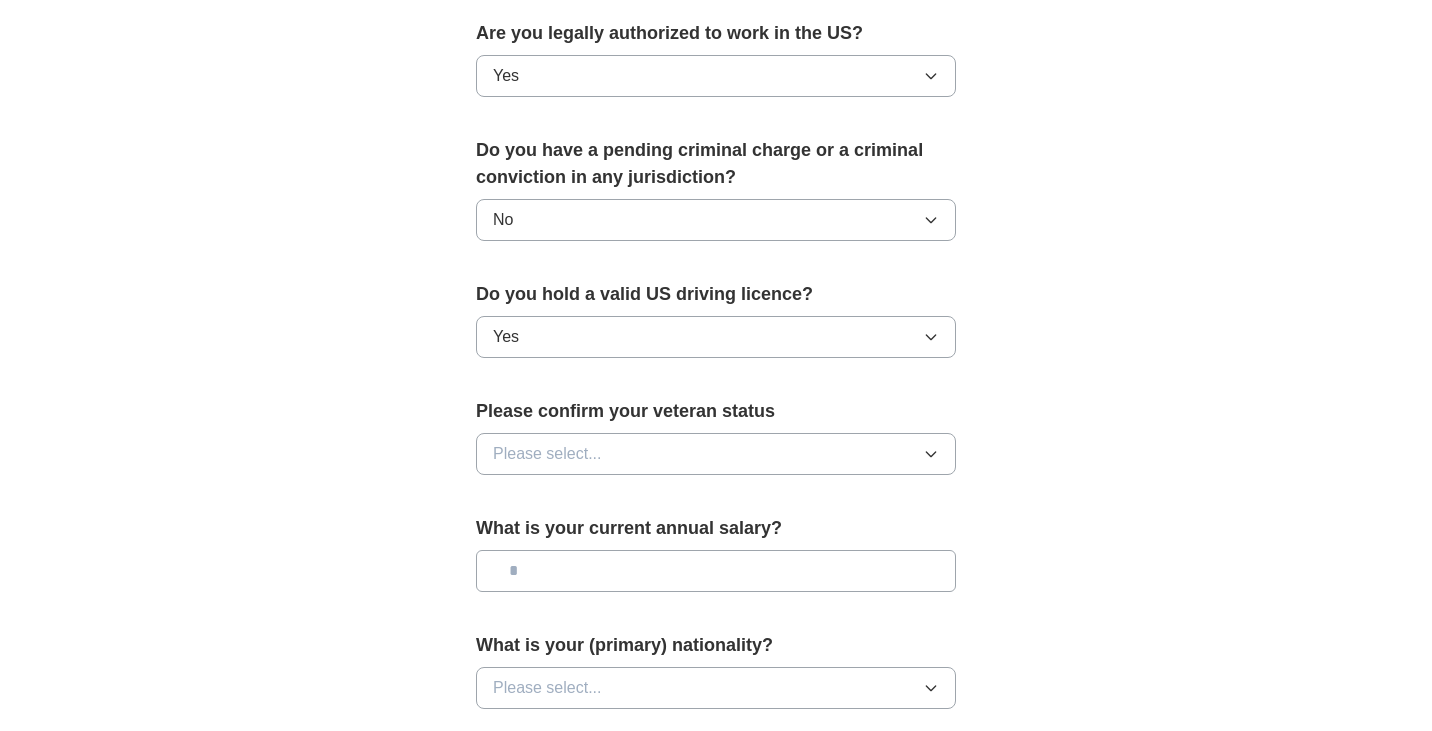click 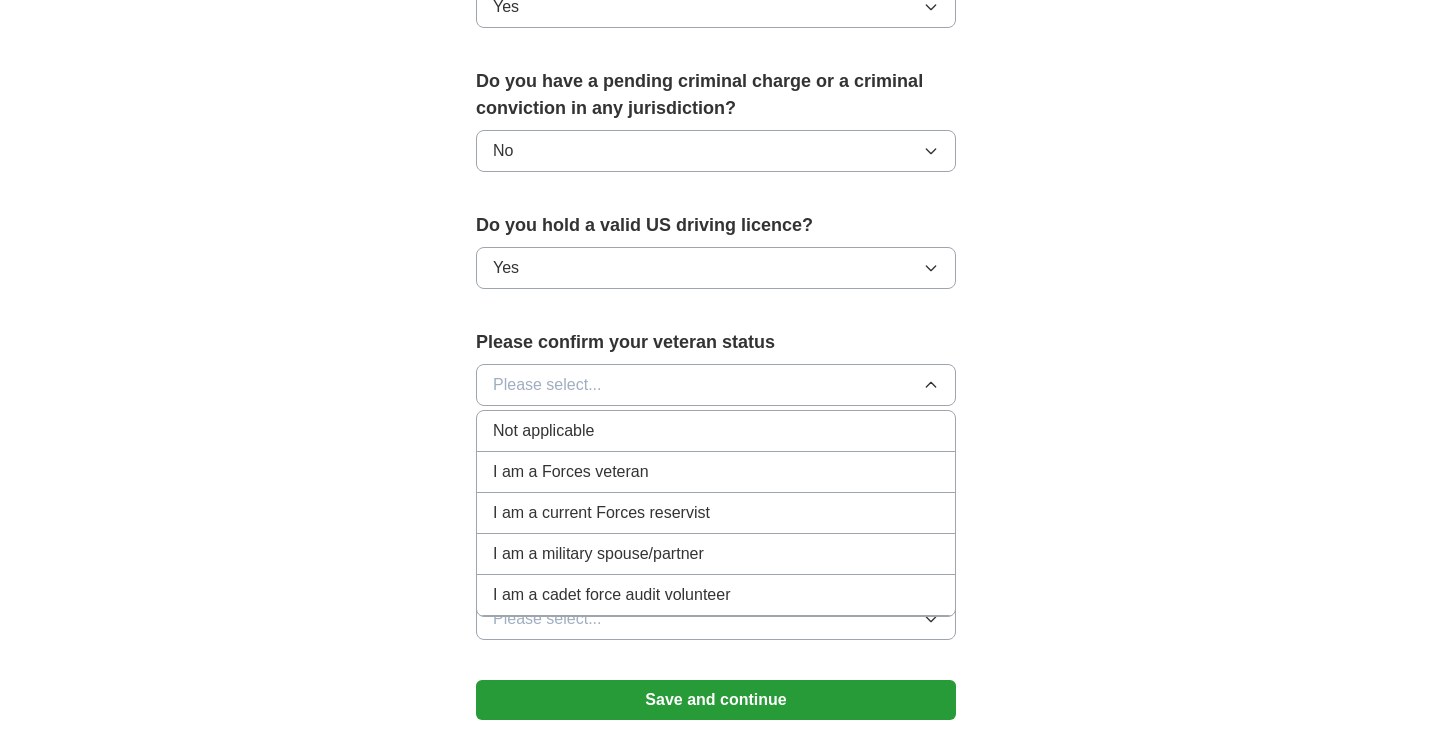 scroll, scrollTop: 1106, scrollLeft: 0, axis: vertical 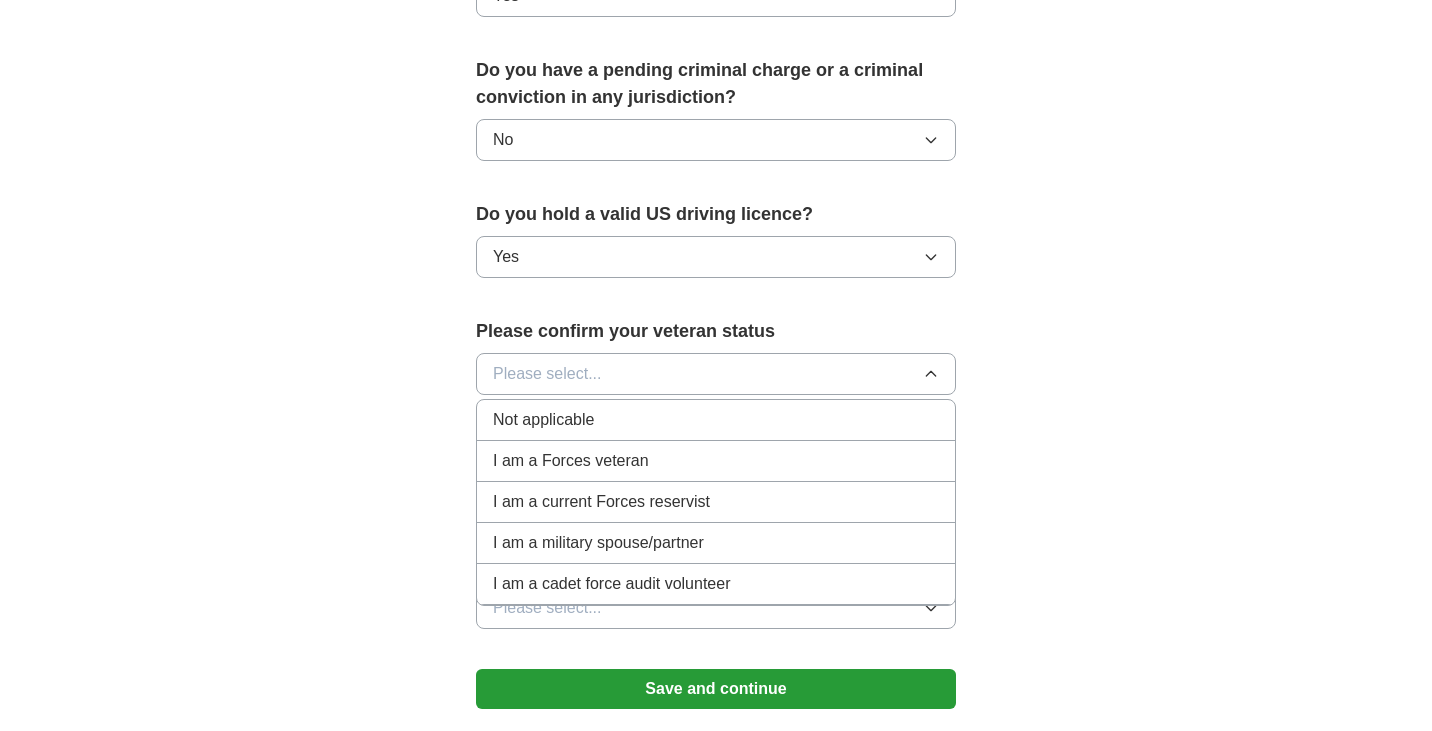 click on "Not applicable" at bounding box center (716, 420) 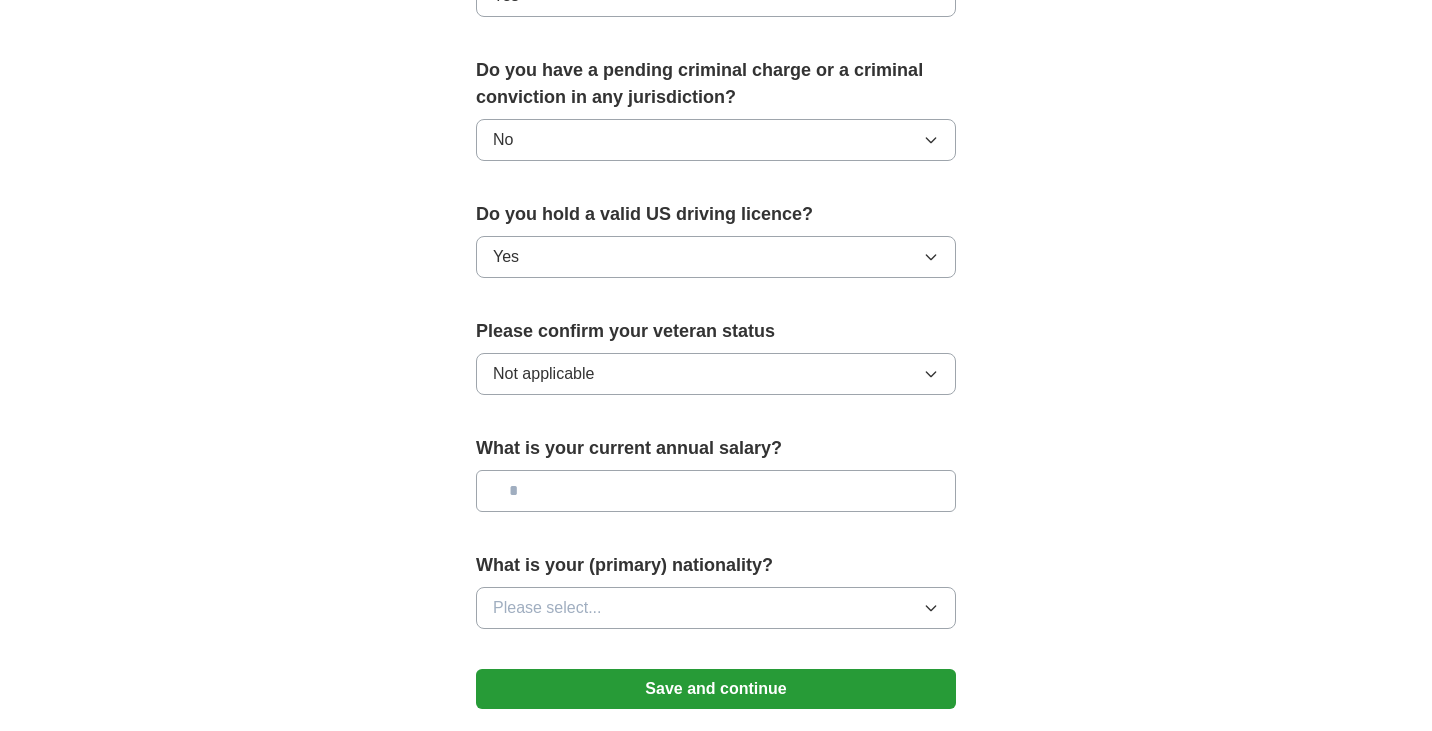click at bounding box center (716, 491) 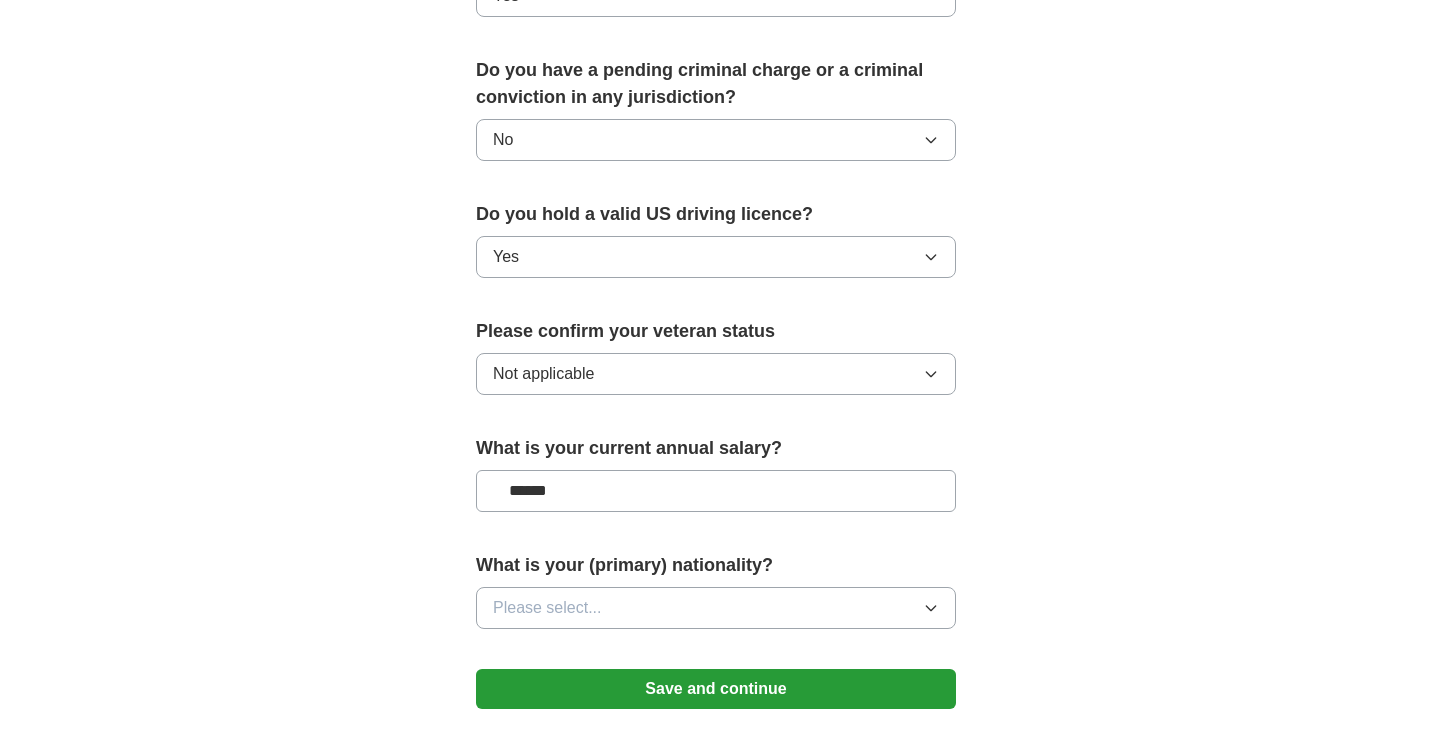 type on "*******" 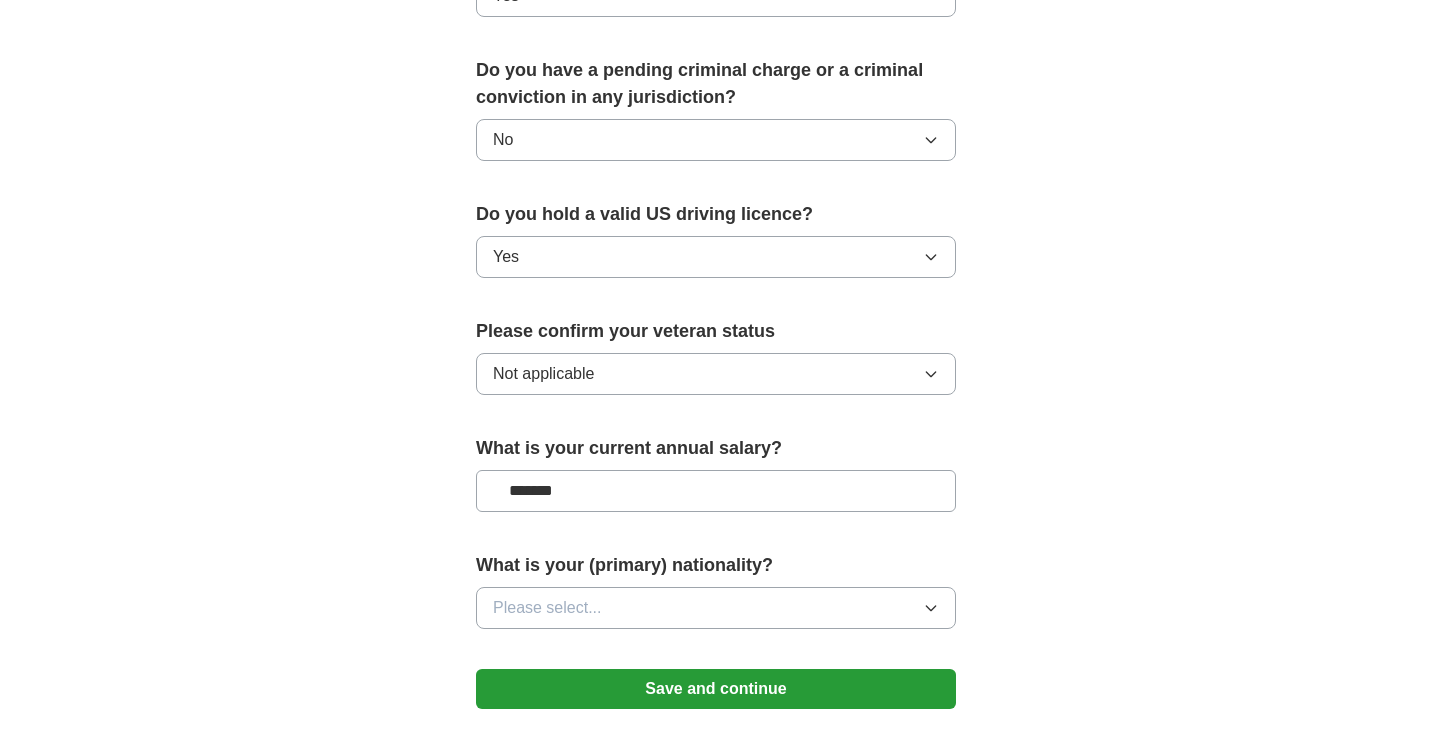 click on "*******" at bounding box center (716, 491) 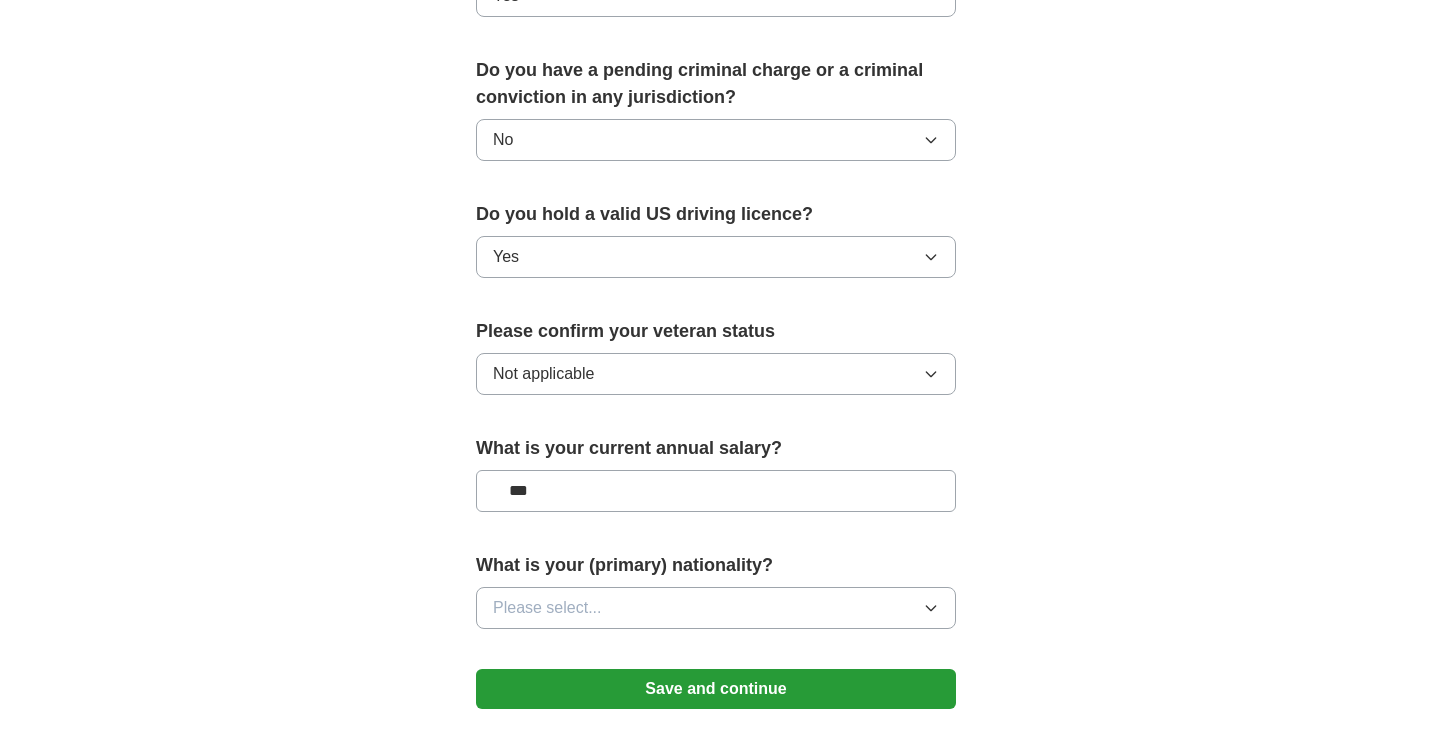 type on "**" 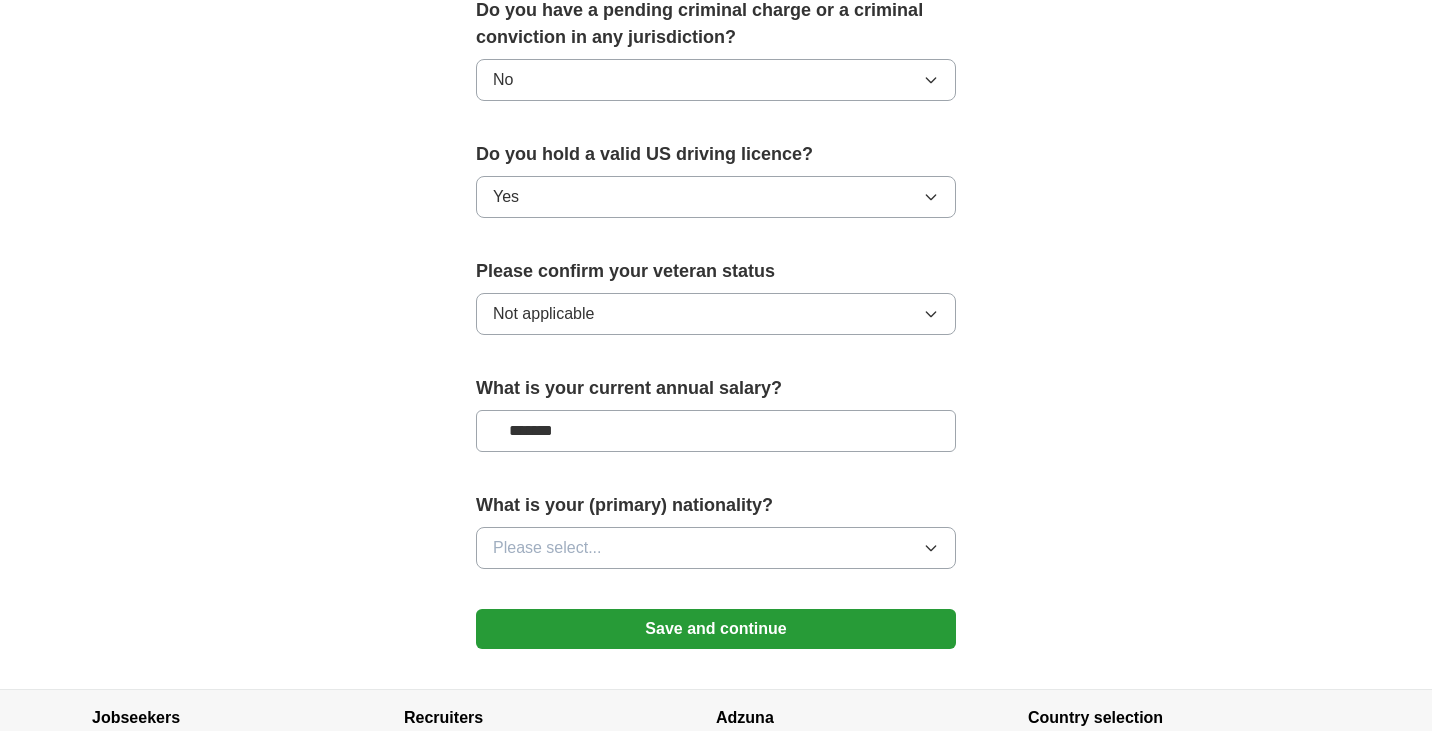 scroll, scrollTop: 1175, scrollLeft: 0, axis: vertical 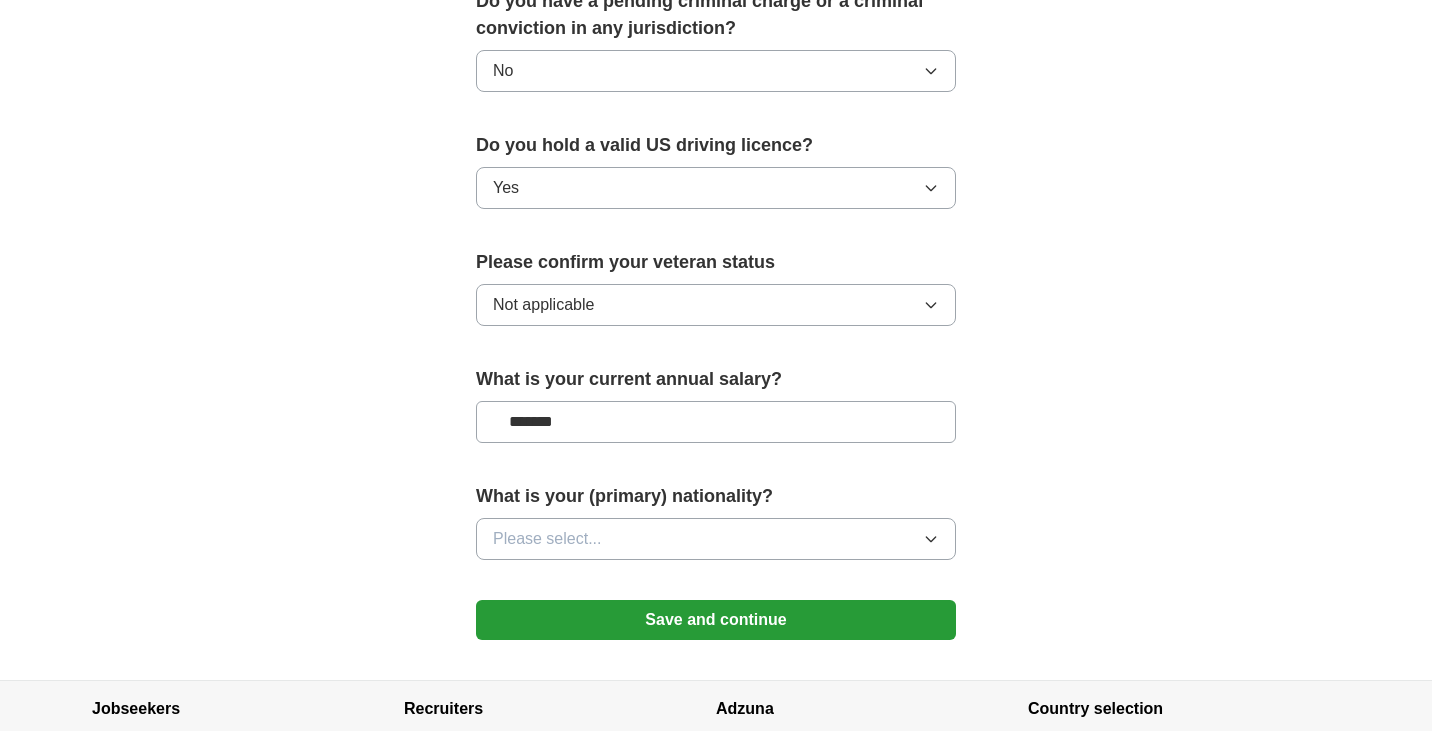 type on "*******" 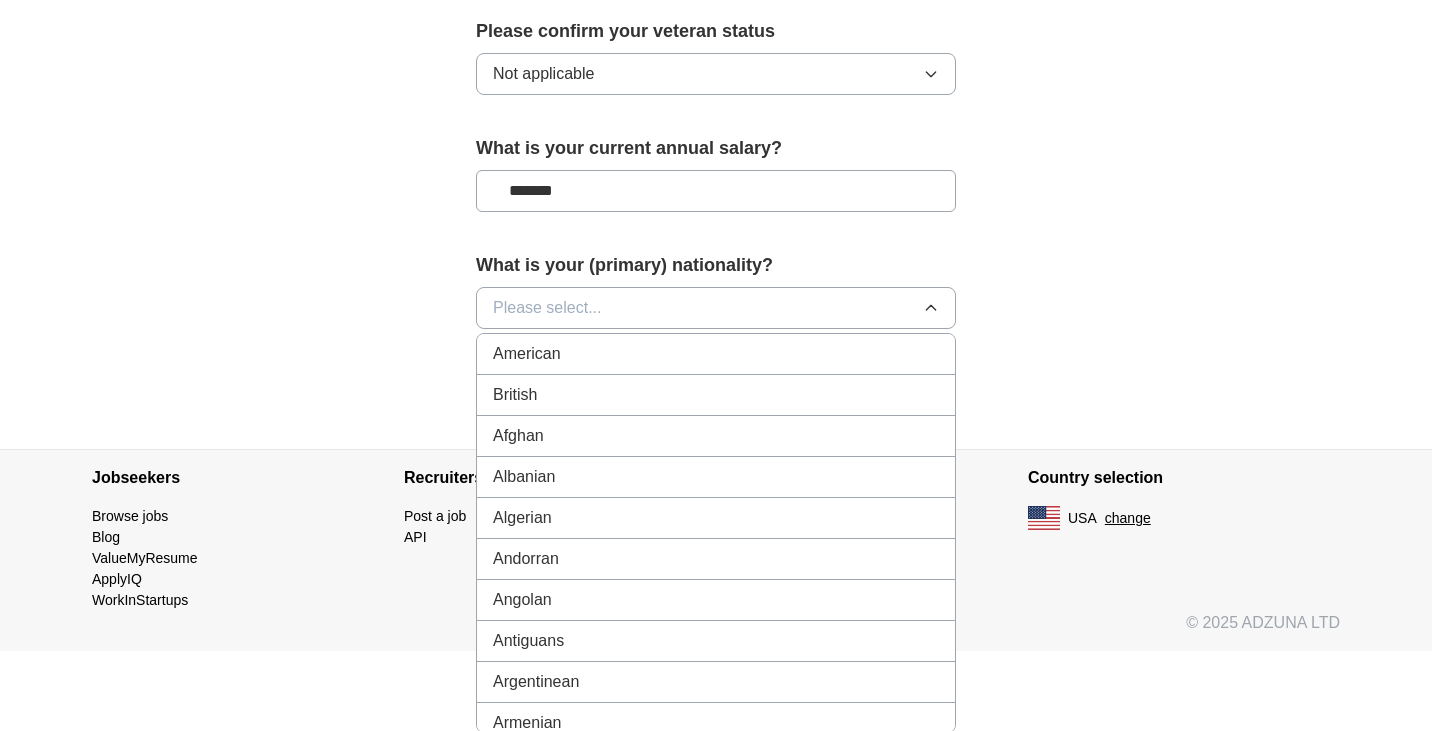 scroll, scrollTop: 1407, scrollLeft: 0, axis: vertical 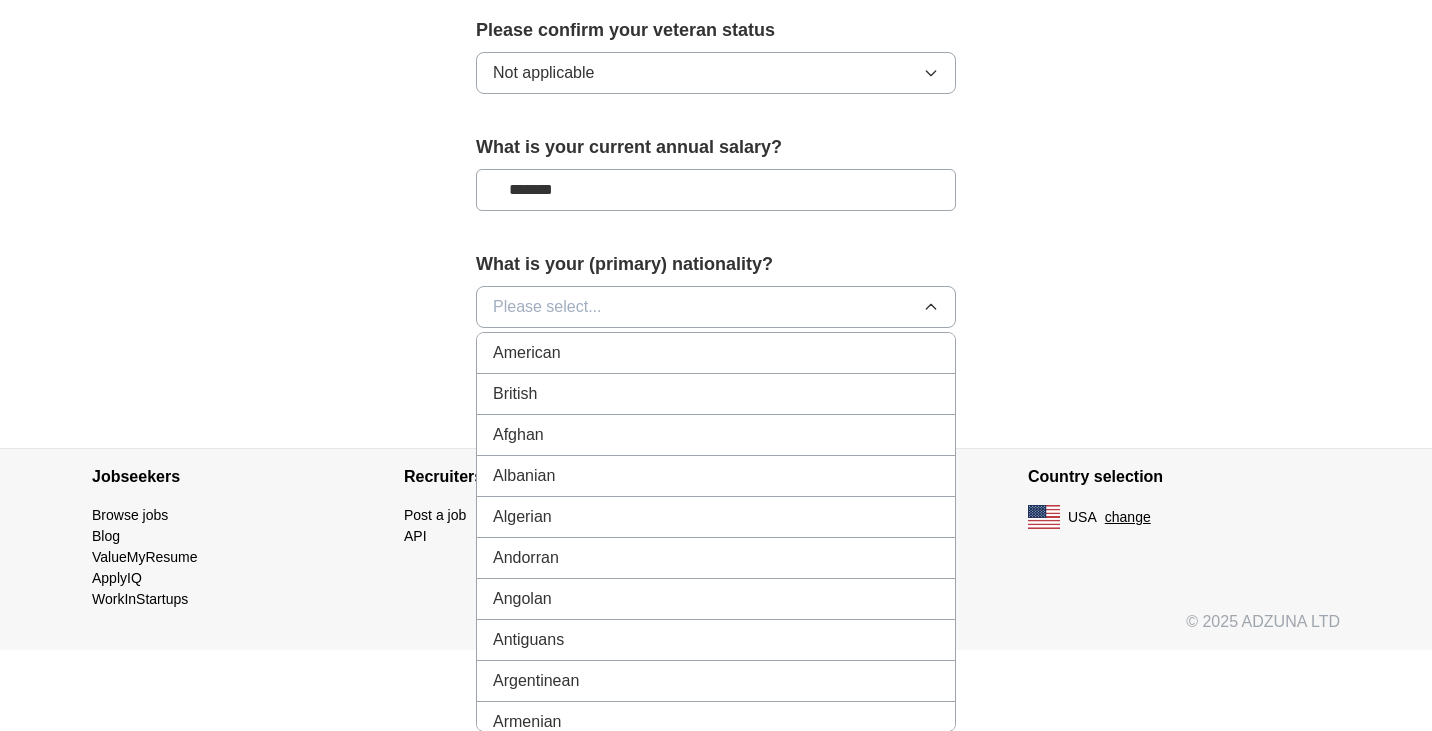 click on "American" at bounding box center [716, 353] 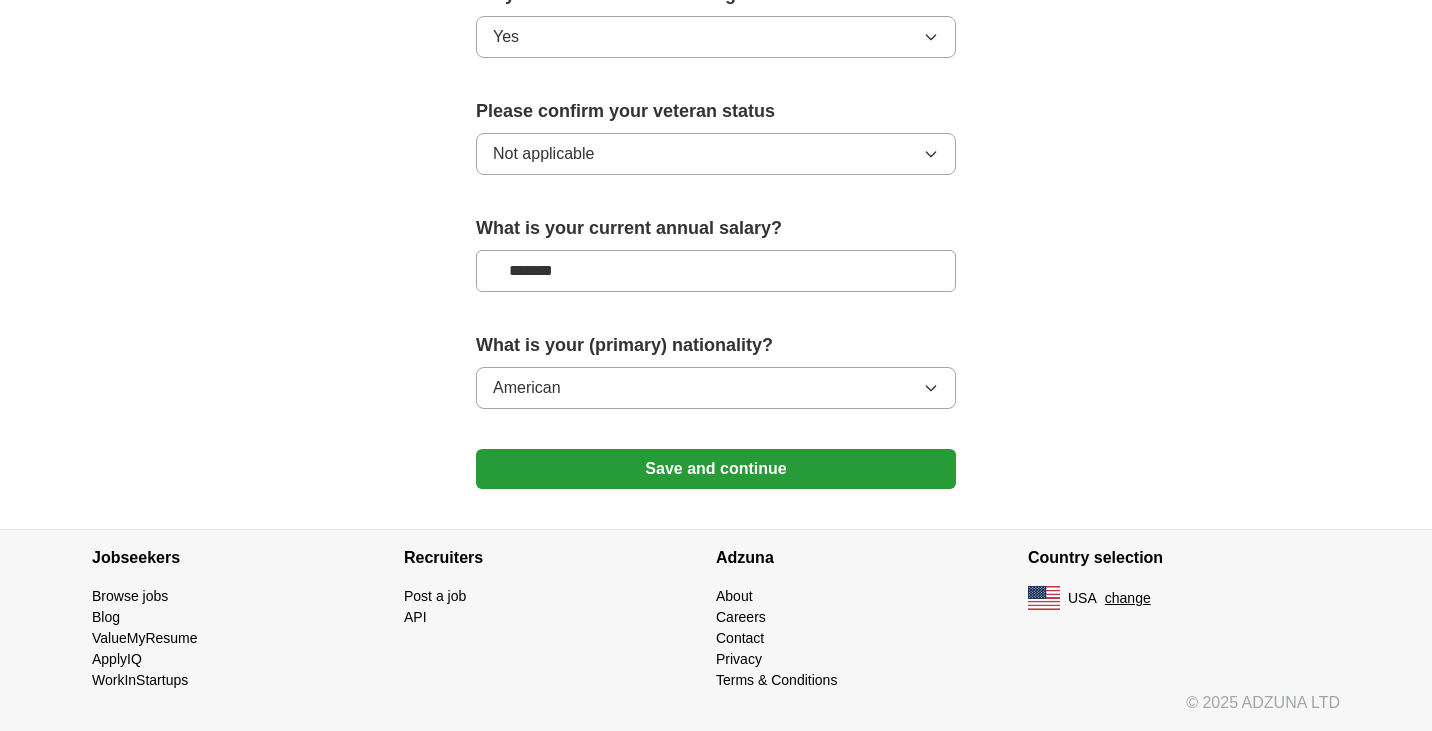 scroll, scrollTop: 1326, scrollLeft: 0, axis: vertical 